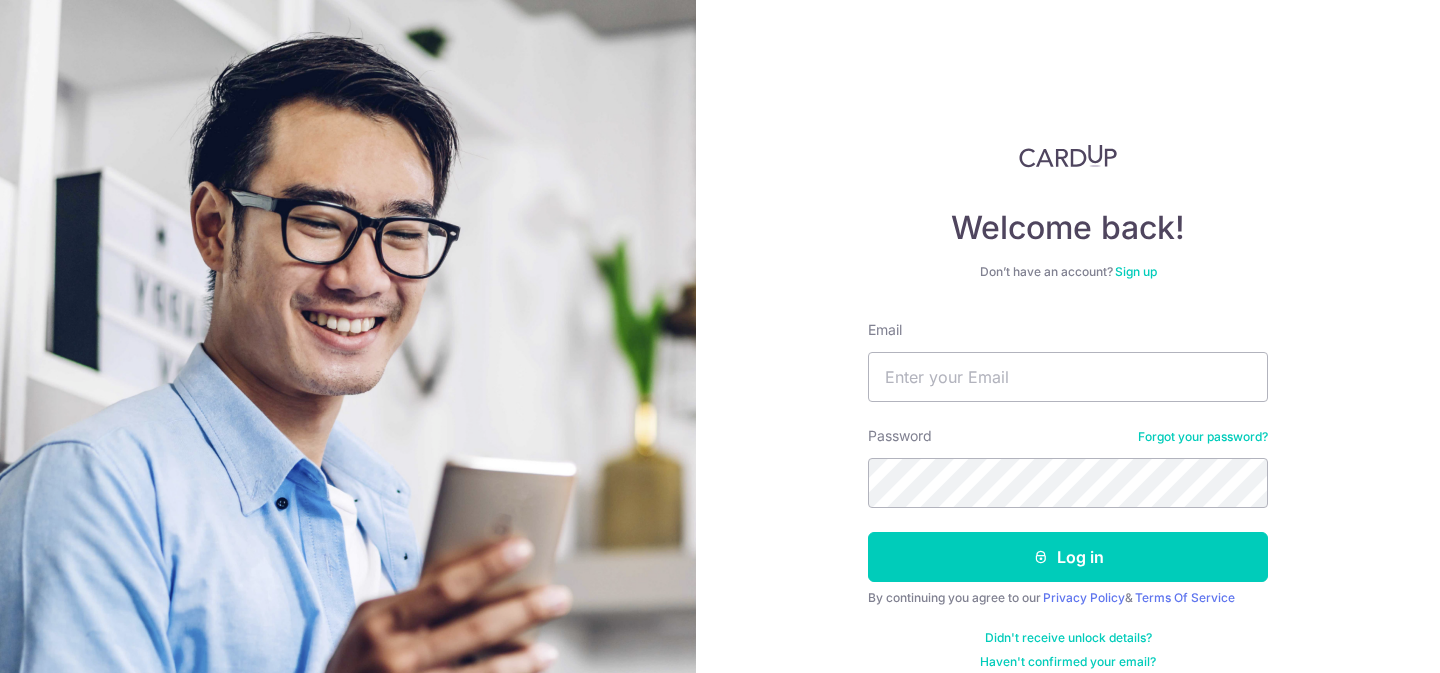 scroll, scrollTop: 0, scrollLeft: 0, axis: both 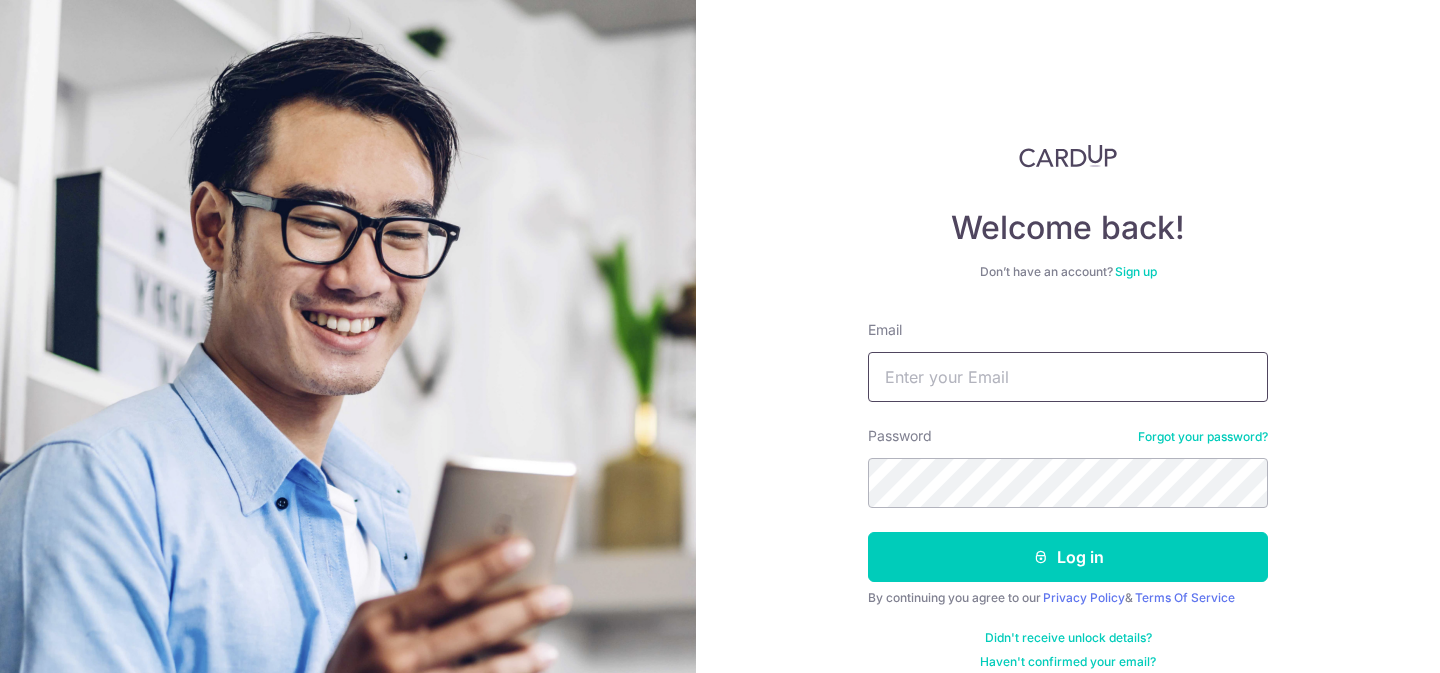 click on "Email" at bounding box center [1068, 377] 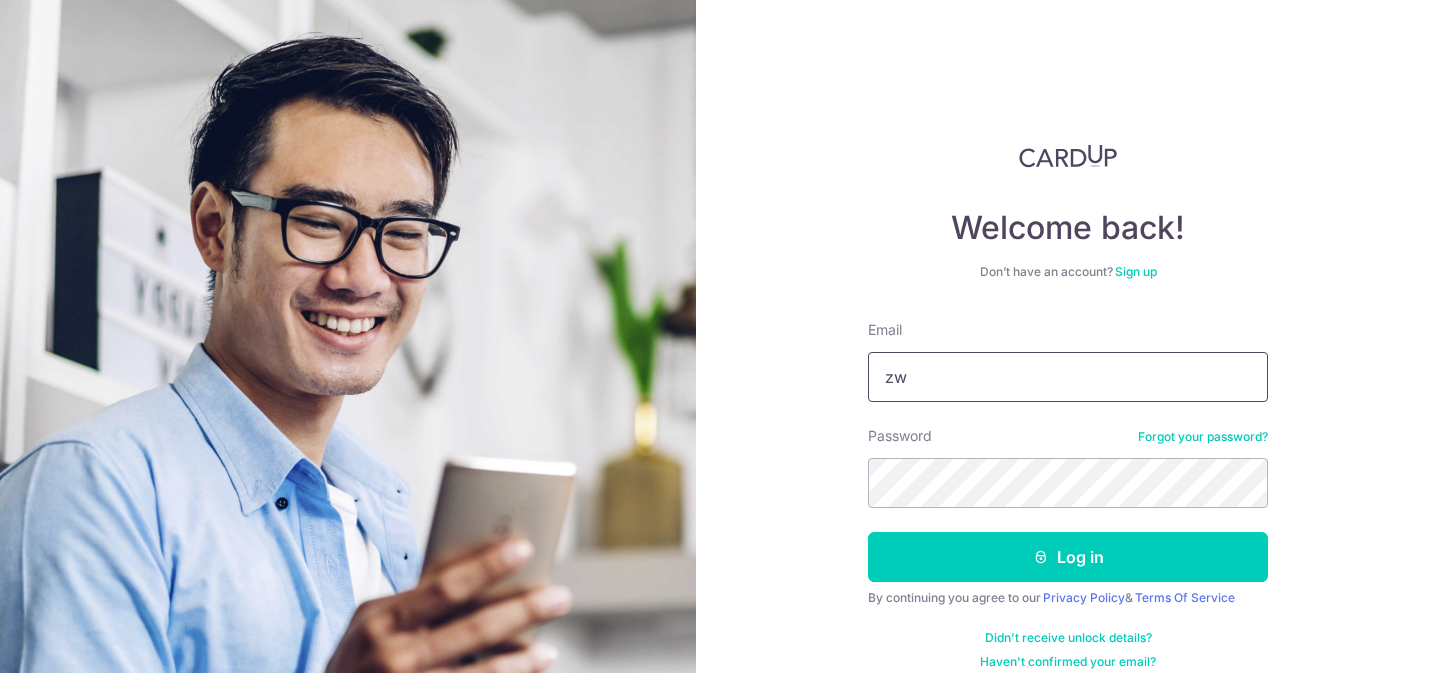 type on "z" 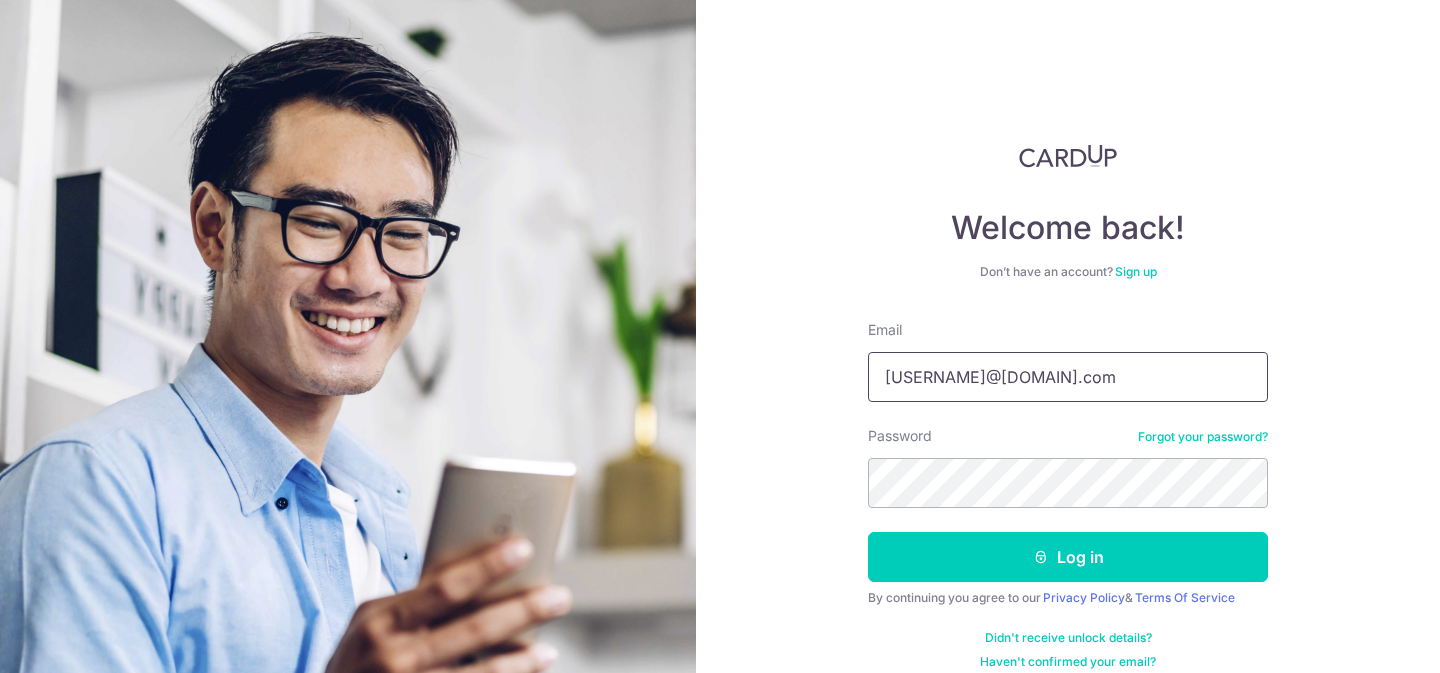 type on "kickbates@gmail.com" 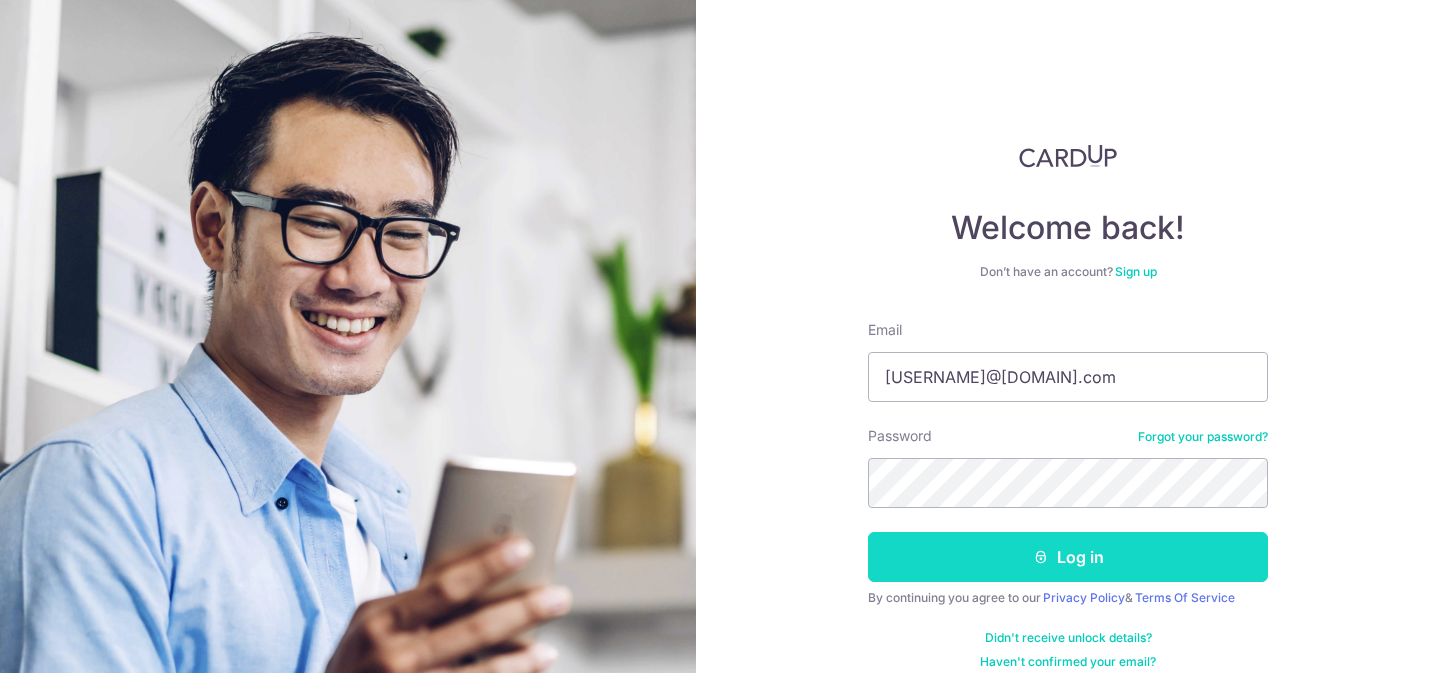 click on "Log in" at bounding box center [1068, 557] 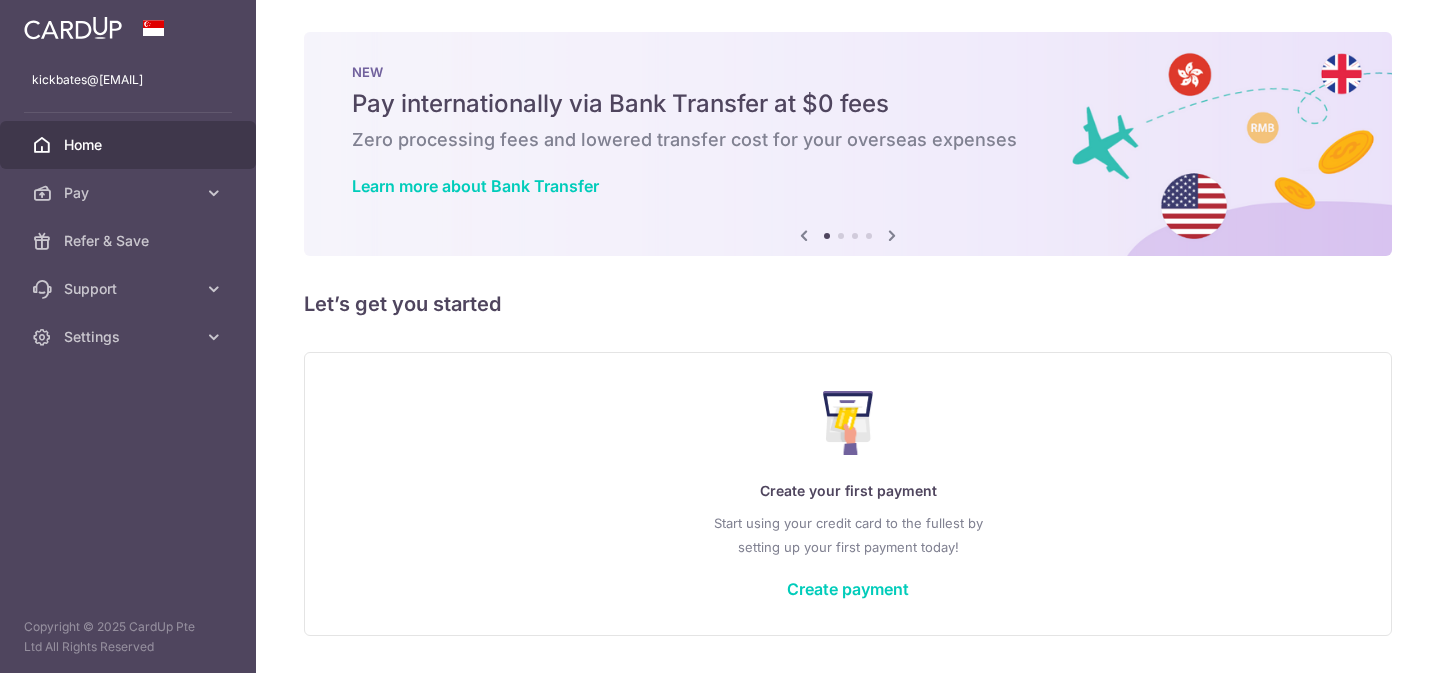 scroll, scrollTop: 0, scrollLeft: 0, axis: both 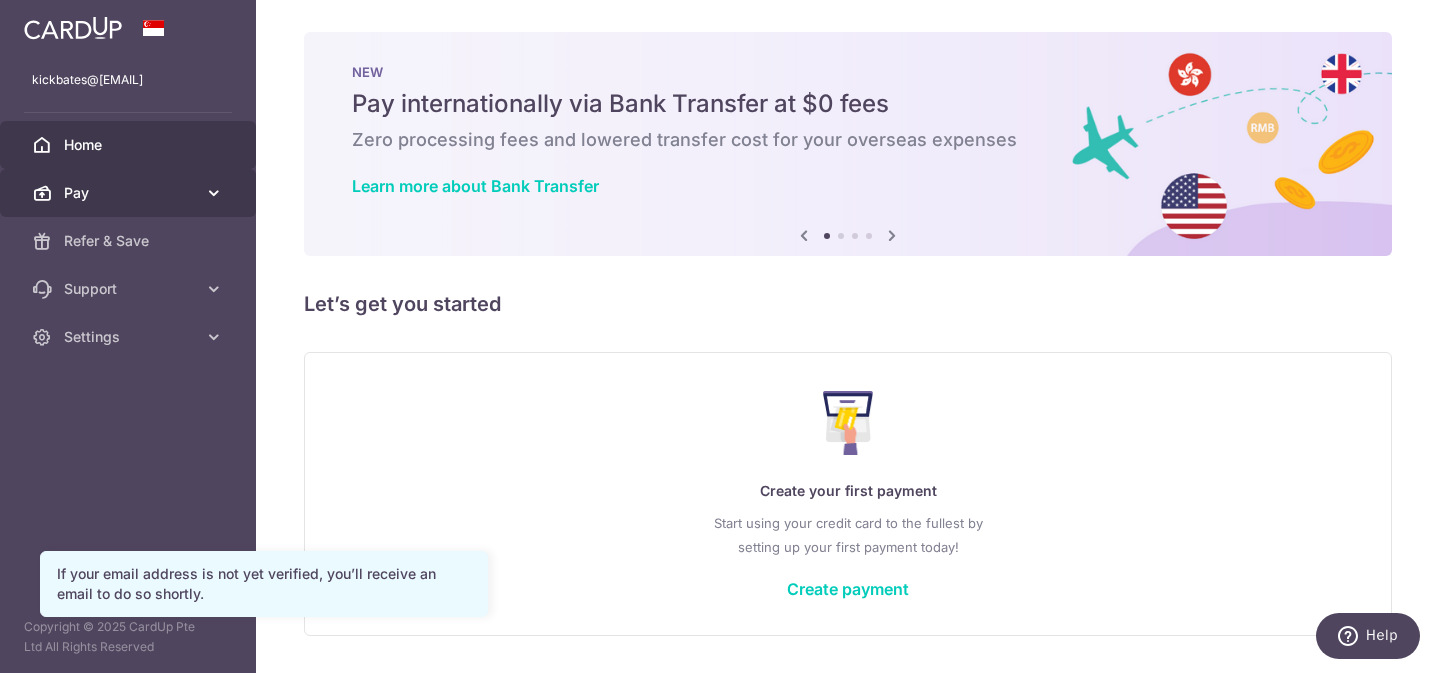 click on "Pay" at bounding box center [128, 193] 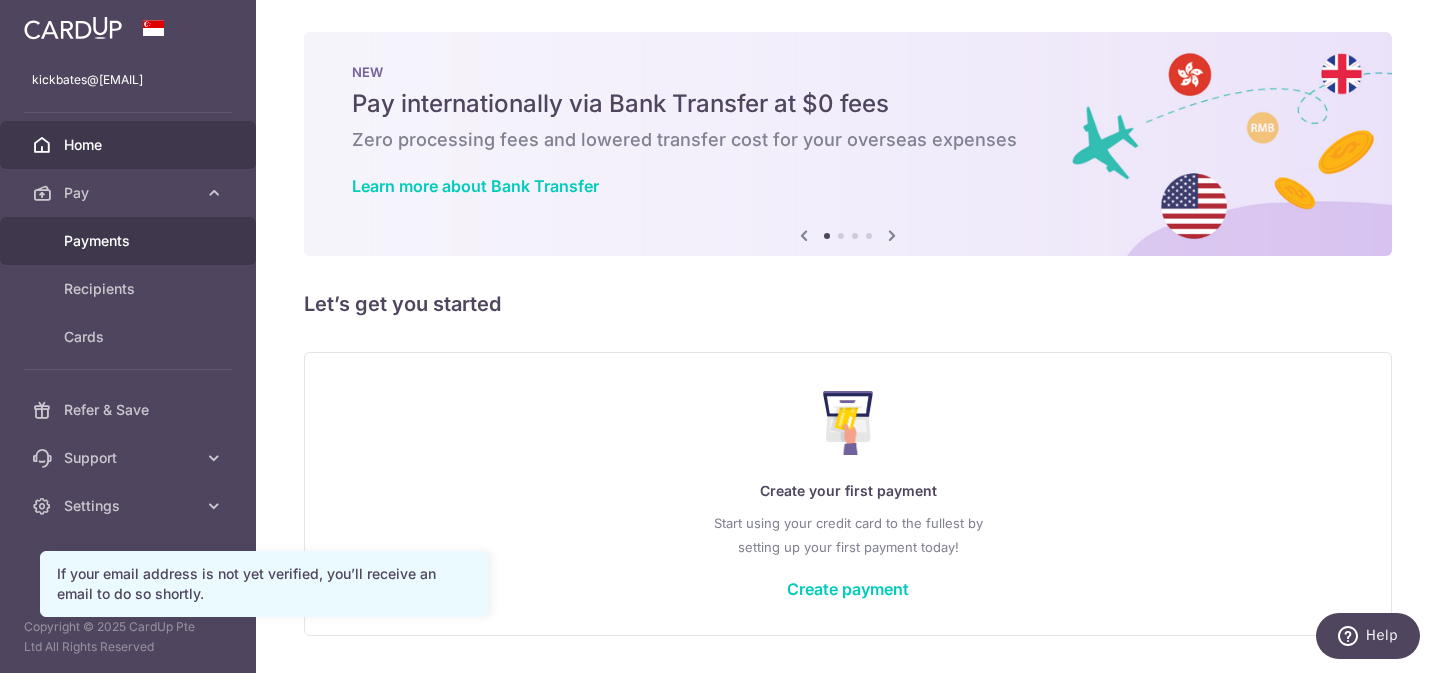 click on "Payments" at bounding box center (130, 241) 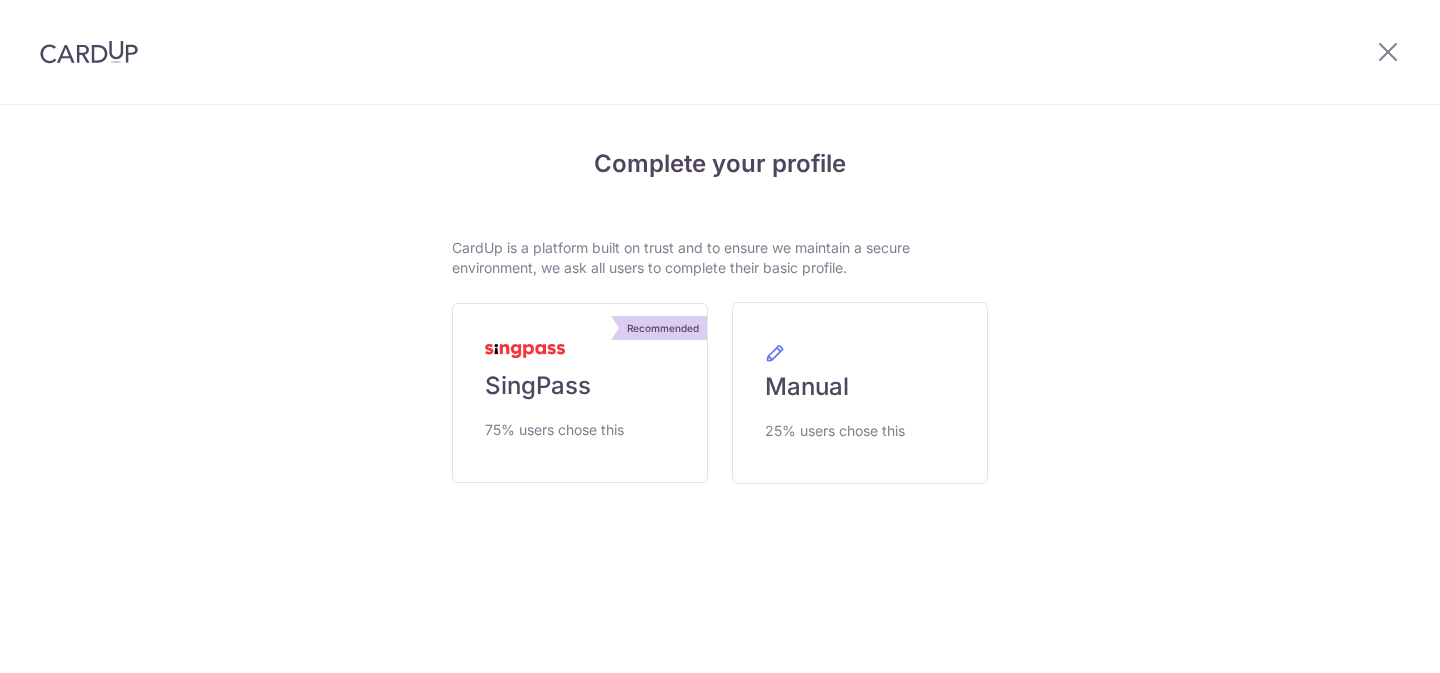 scroll, scrollTop: 0, scrollLeft: 0, axis: both 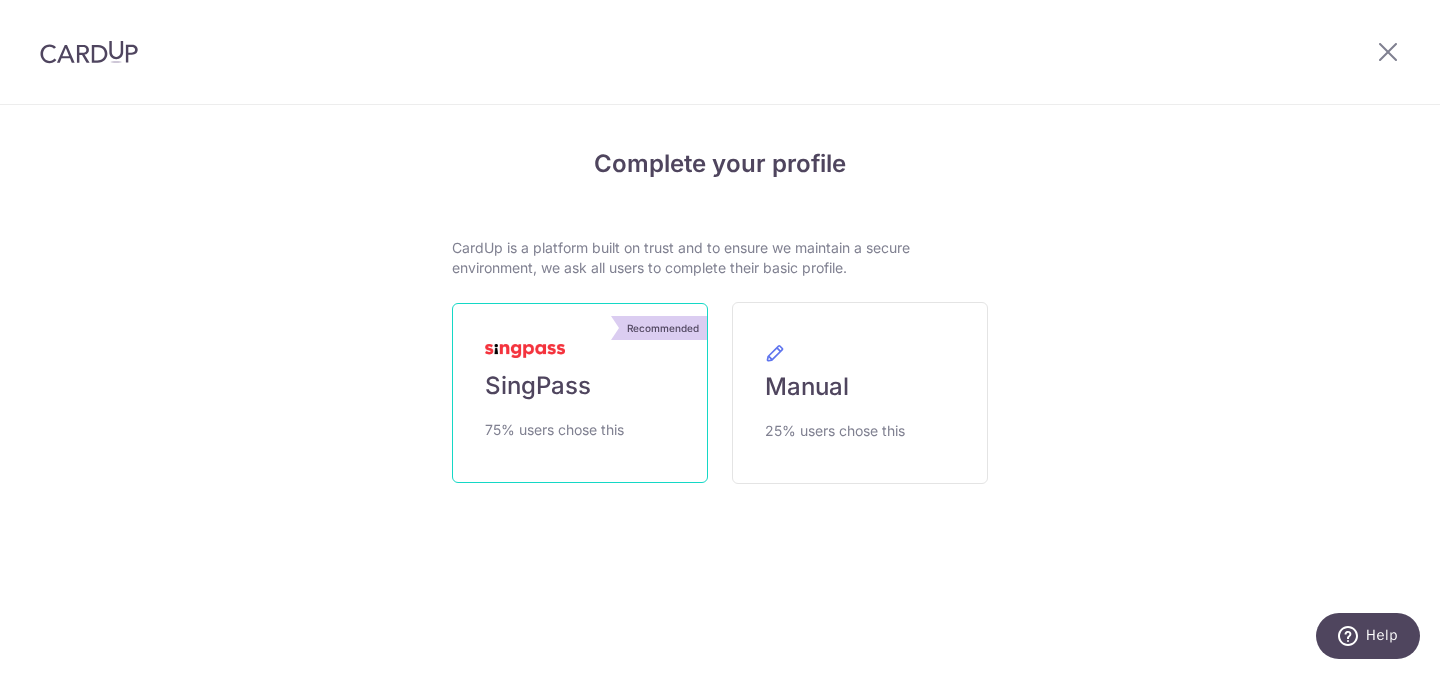 click on "Recommended
SingPass
75% users chose this" at bounding box center [580, 393] 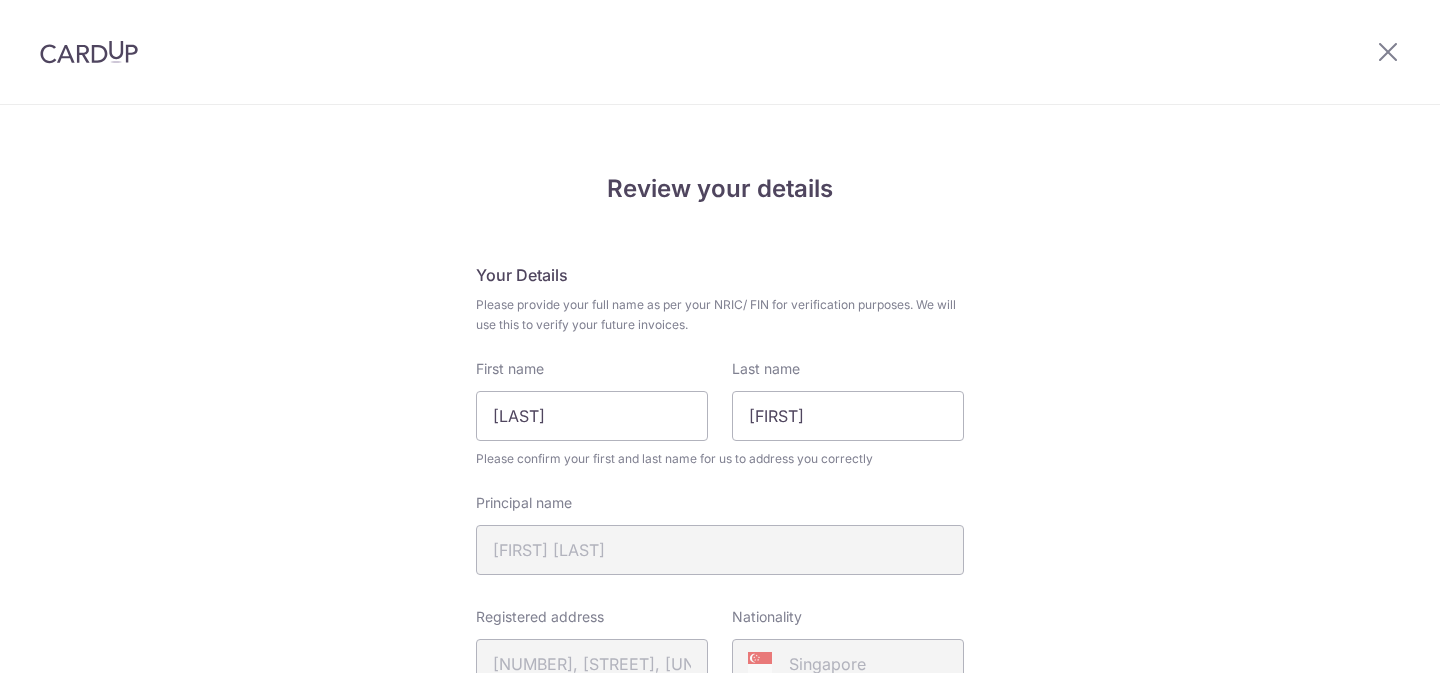 scroll, scrollTop: 0, scrollLeft: 0, axis: both 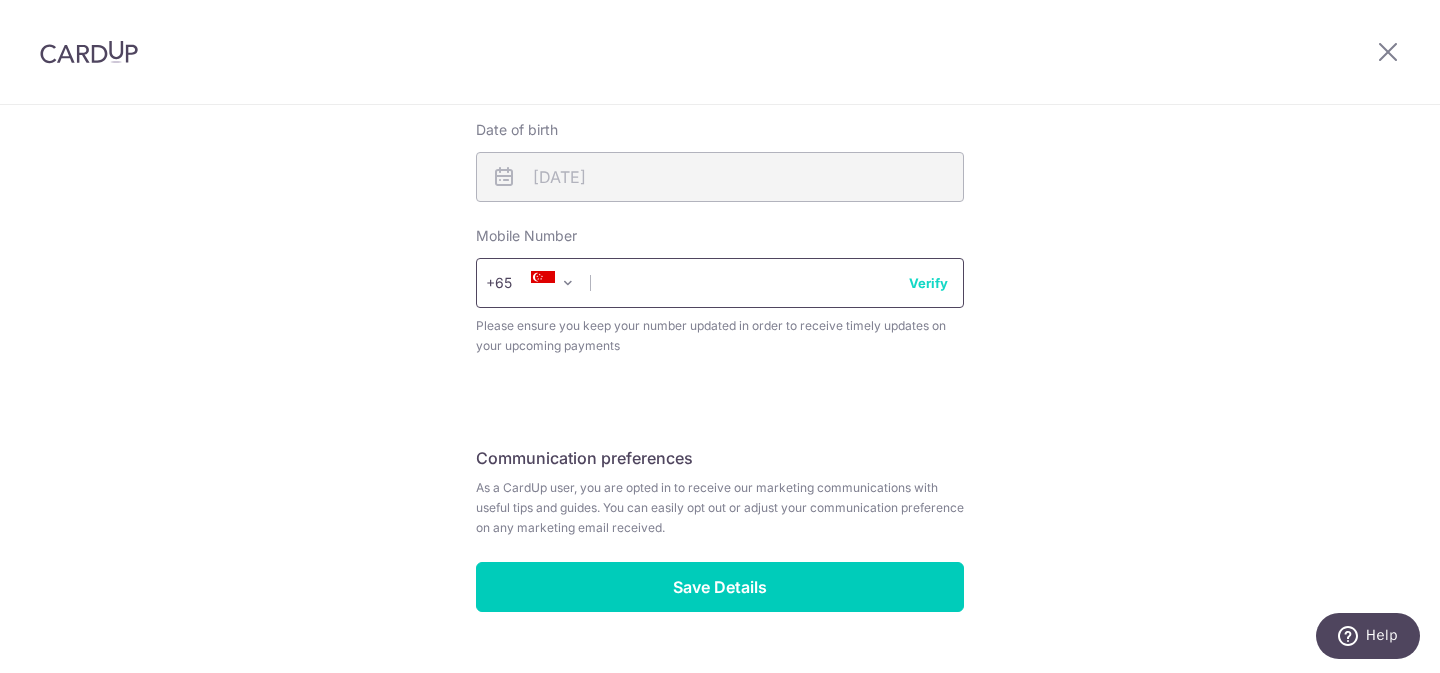 click at bounding box center (720, 283) 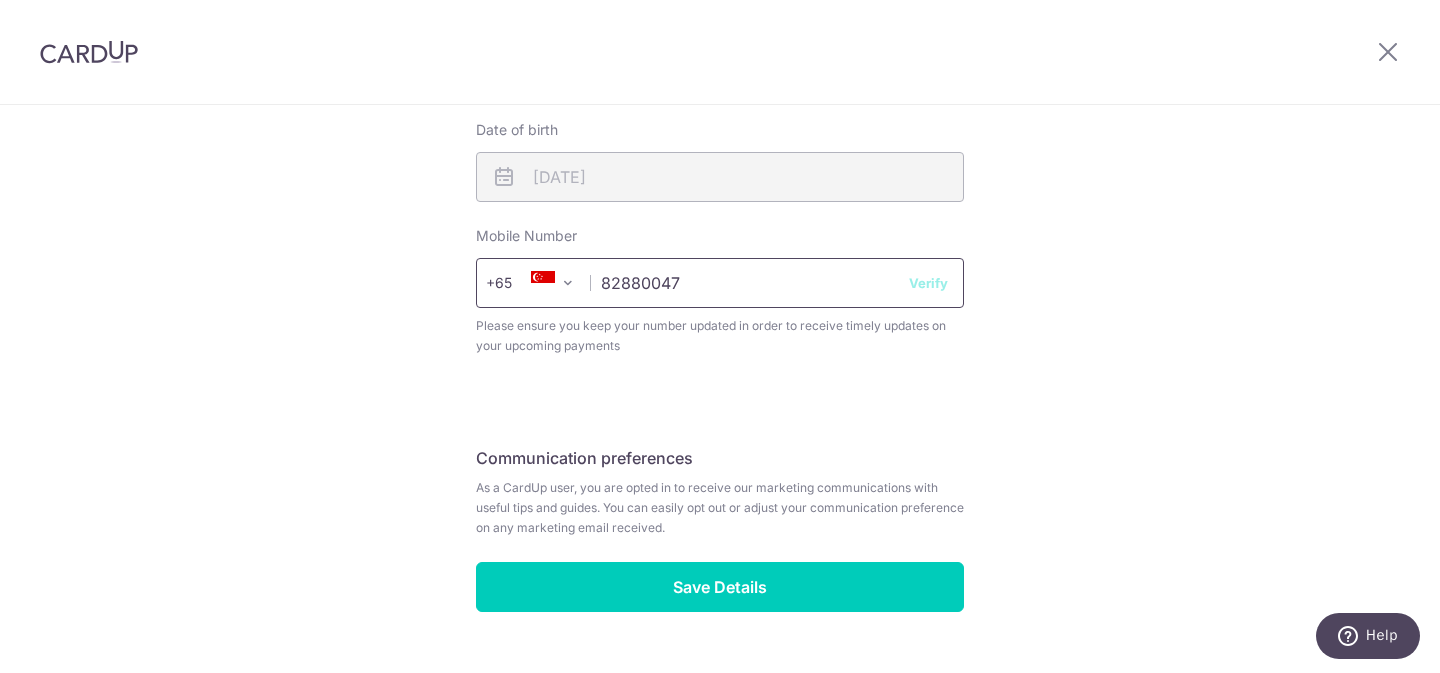 select on "65" 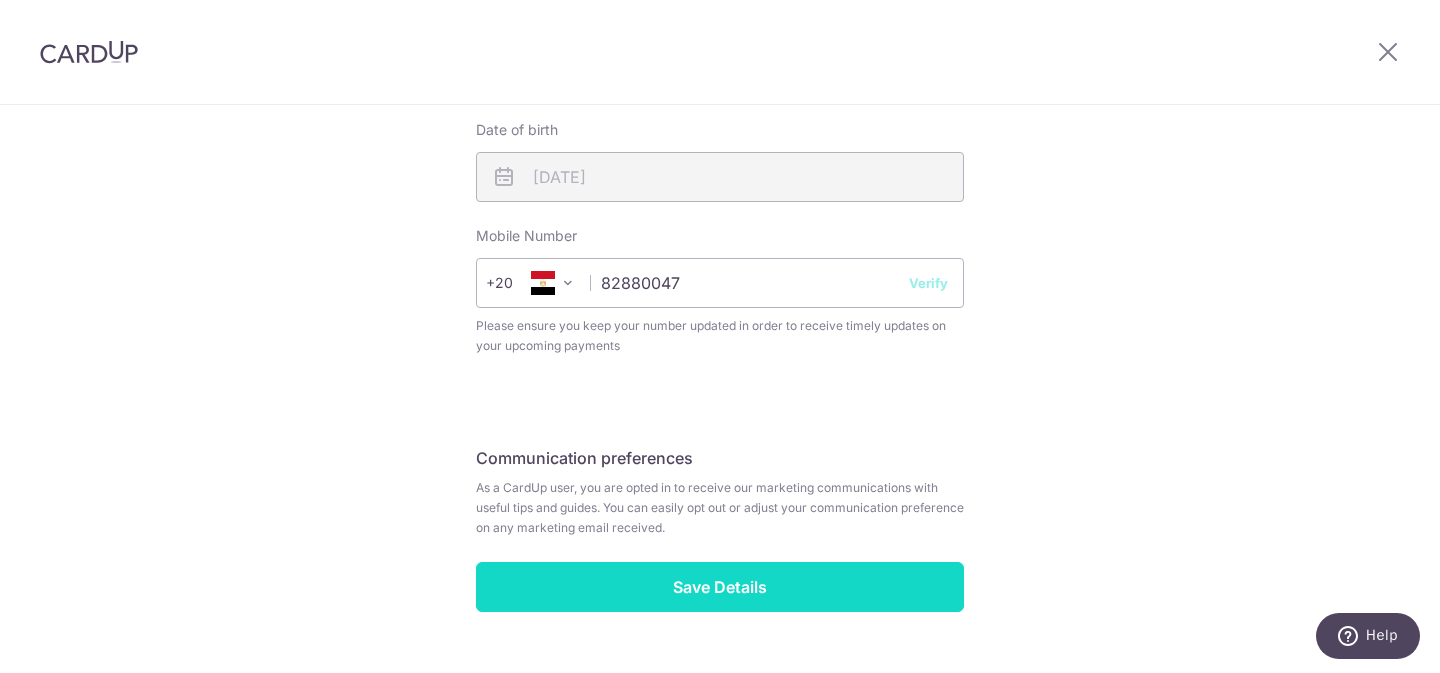 click on "Save Details" at bounding box center [720, 587] 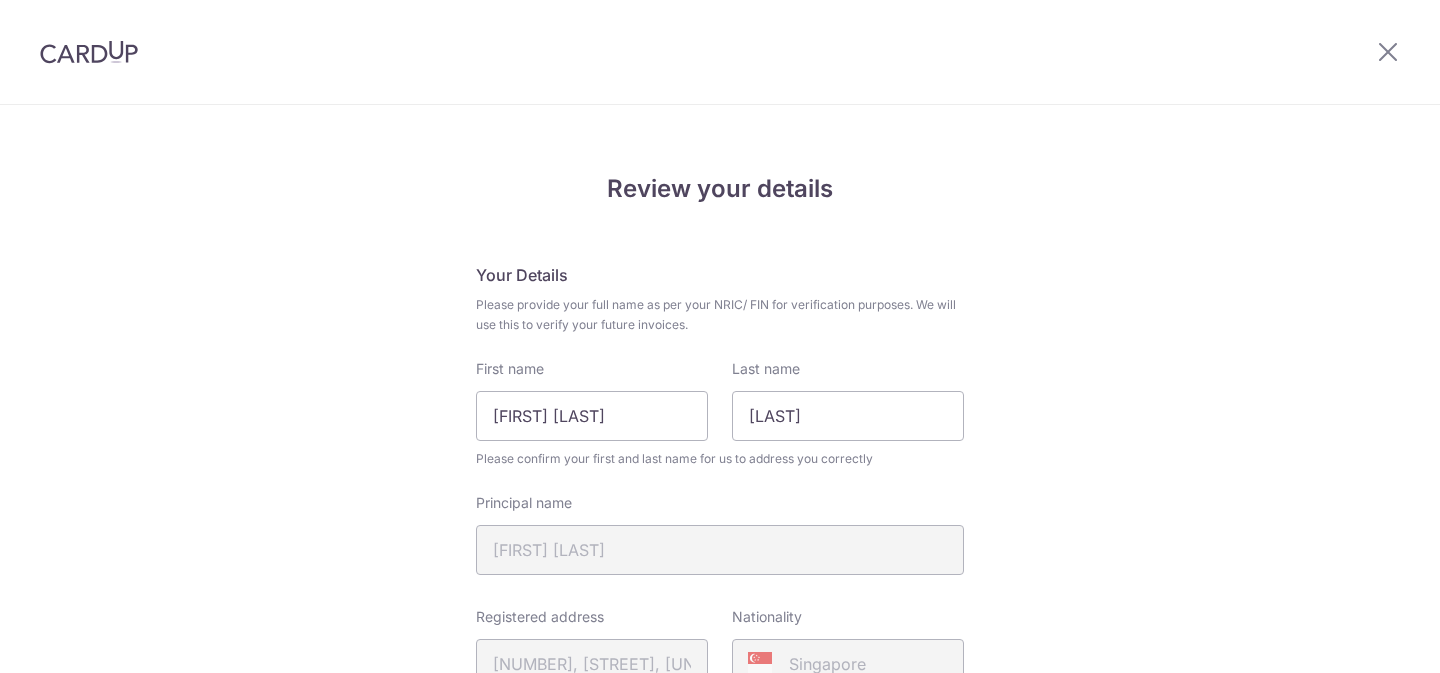 scroll, scrollTop: 0, scrollLeft: 0, axis: both 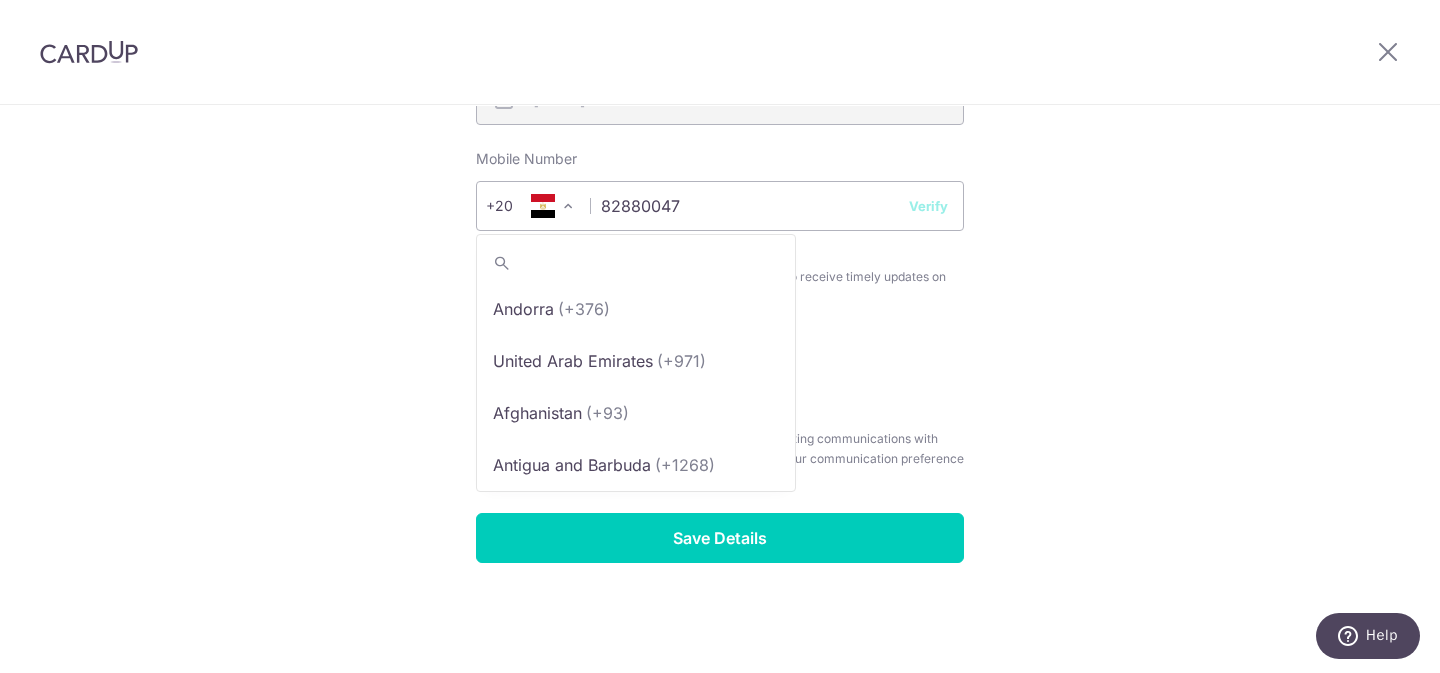 click at bounding box center (568, 206) 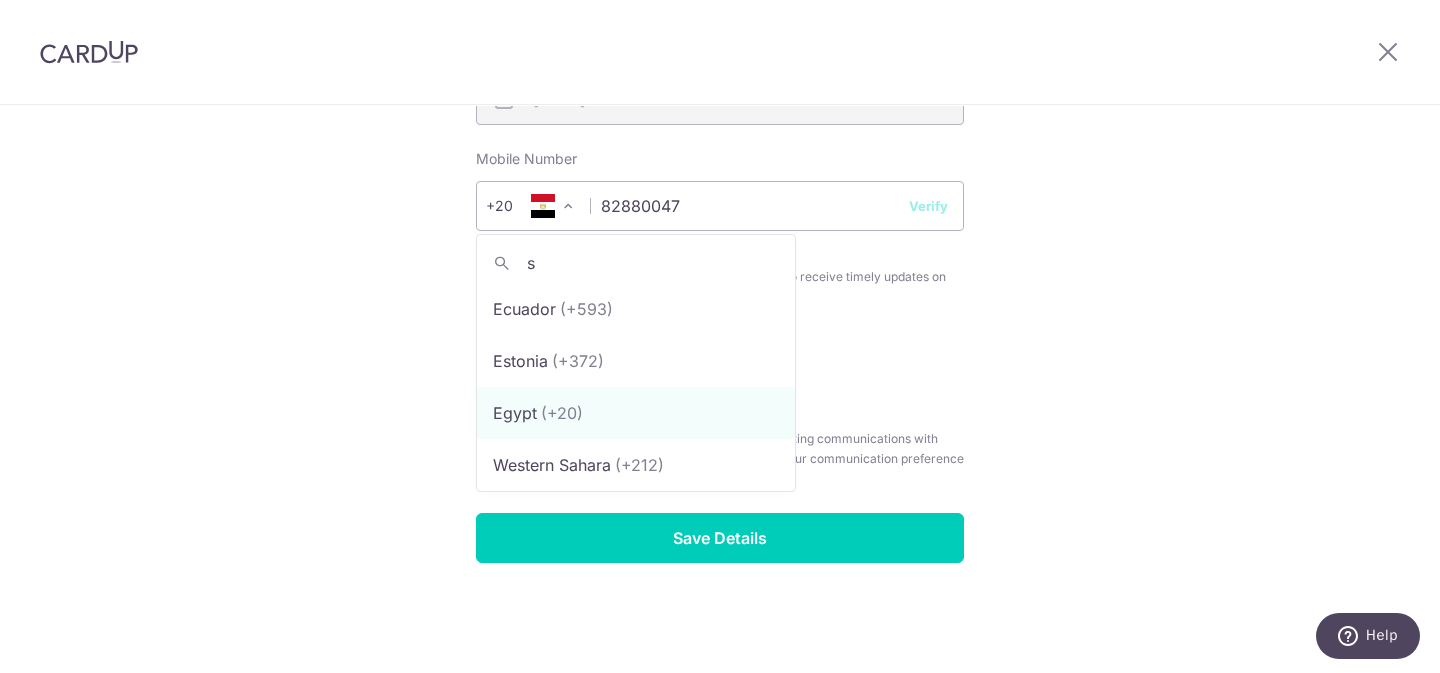 scroll, scrollTop: 0, scrollLeft: 0, axis: both 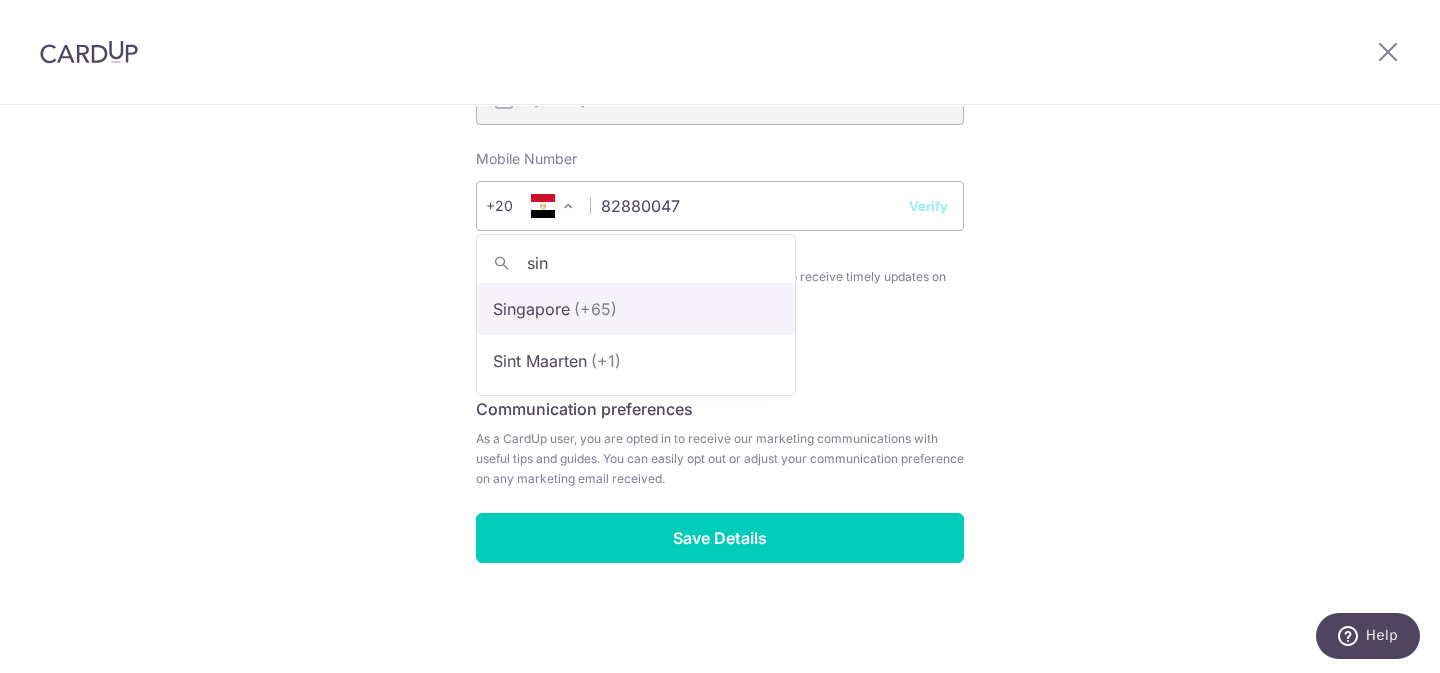 type on "sin" 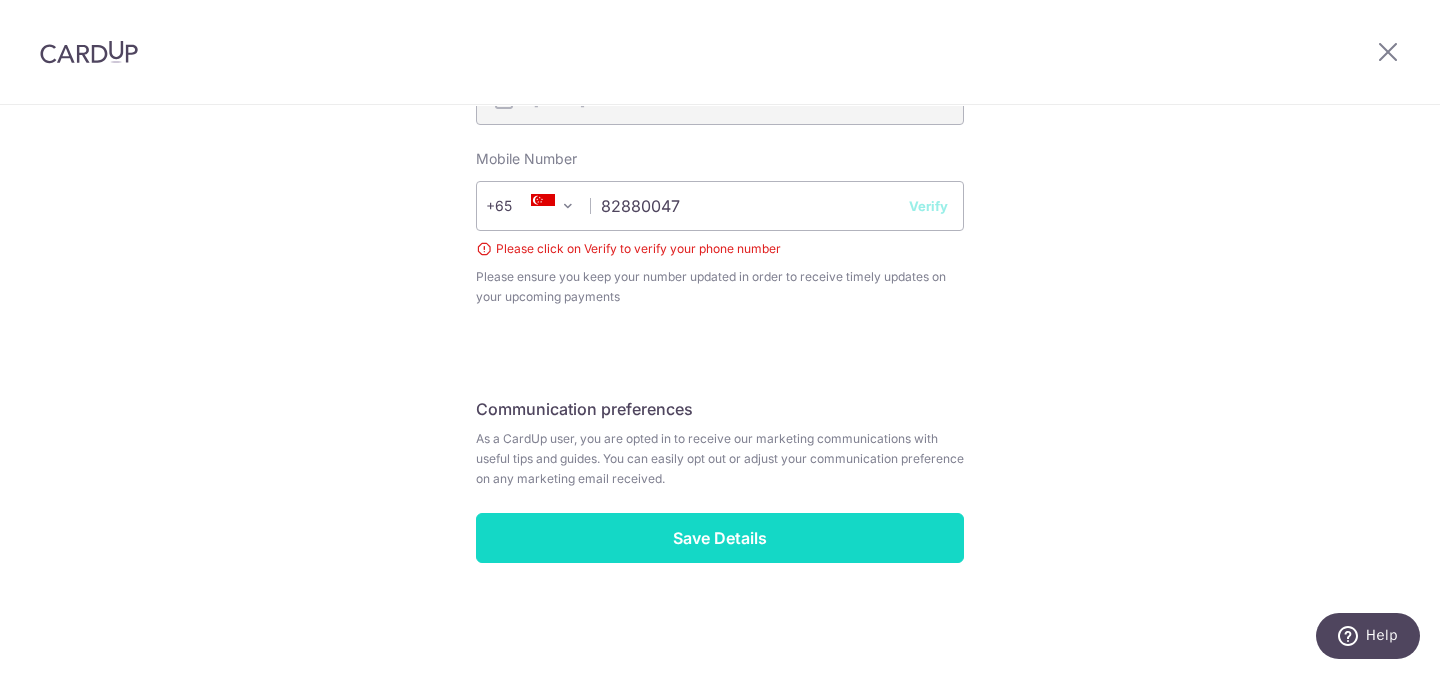 click on "Save Details" at bounding box center [720, 538] 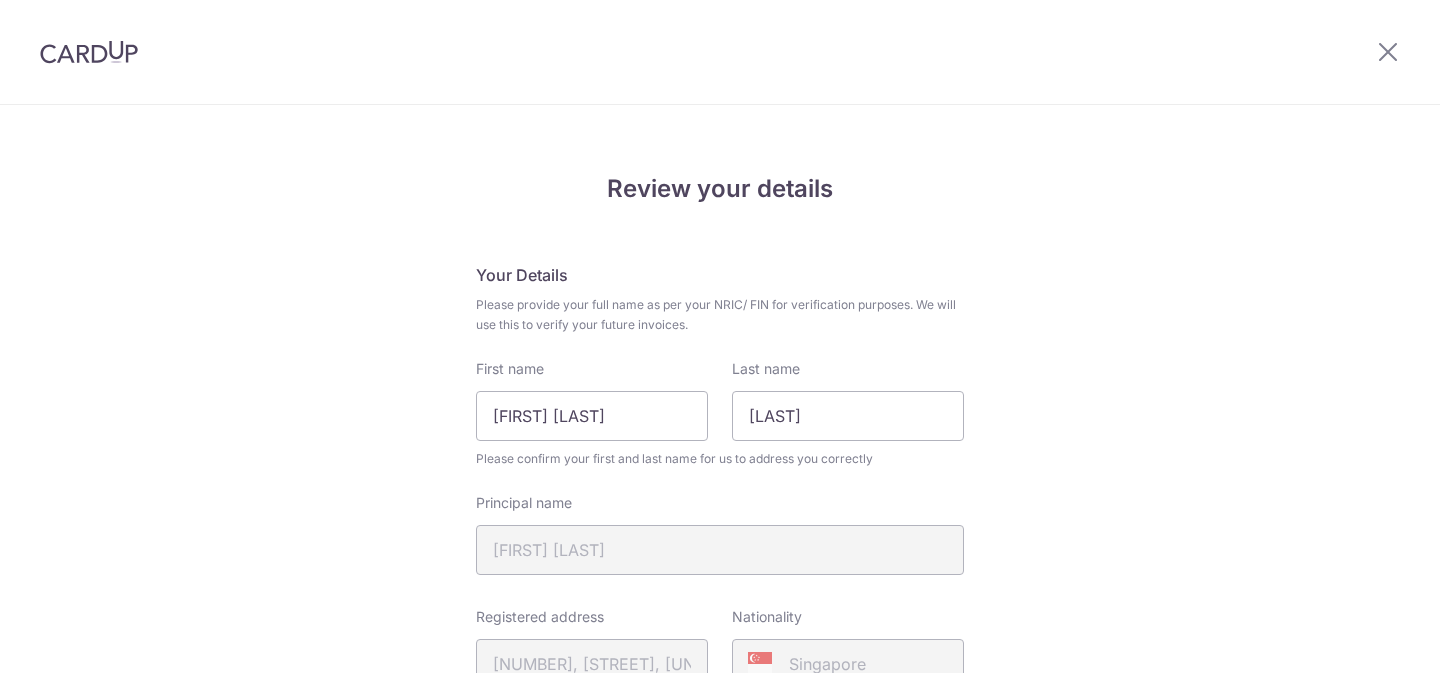 scroll, scrollTop: 0, scrollLeft: 0, axis: both 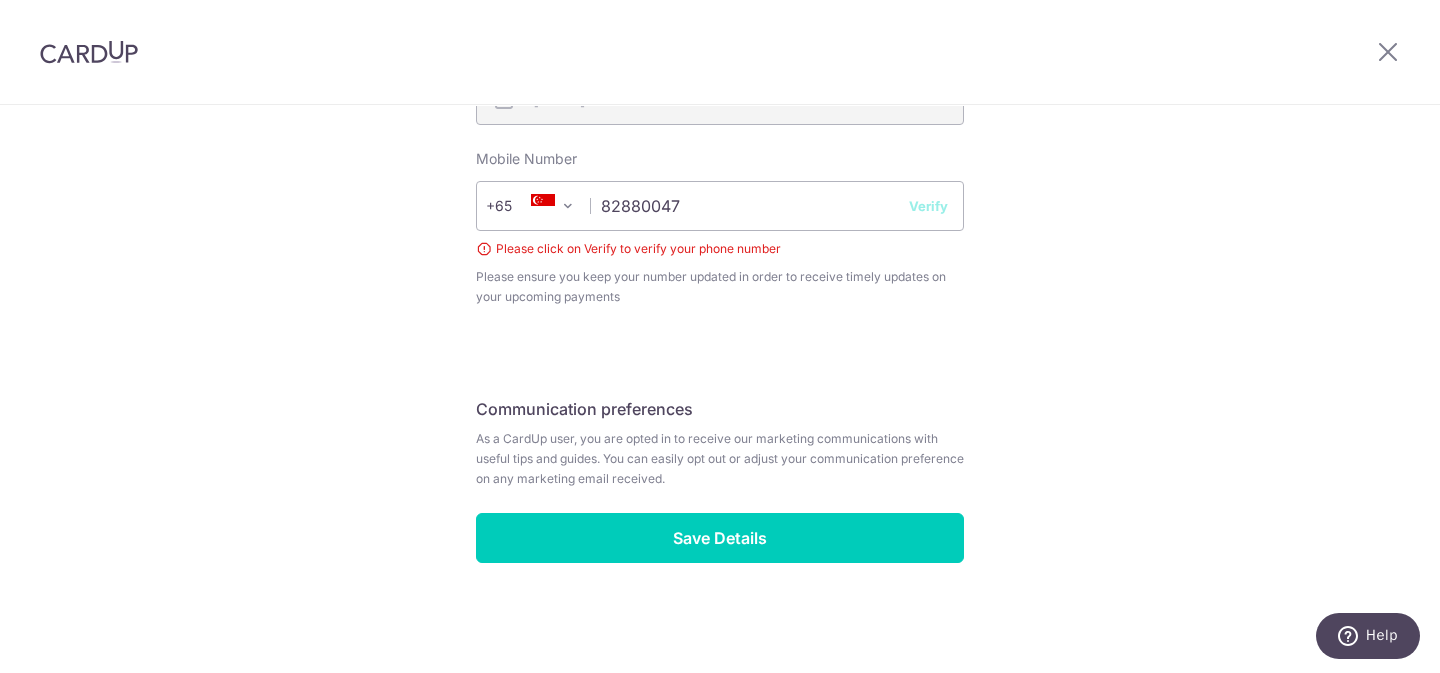 click on "Verify" at bounding box center [928, 206] 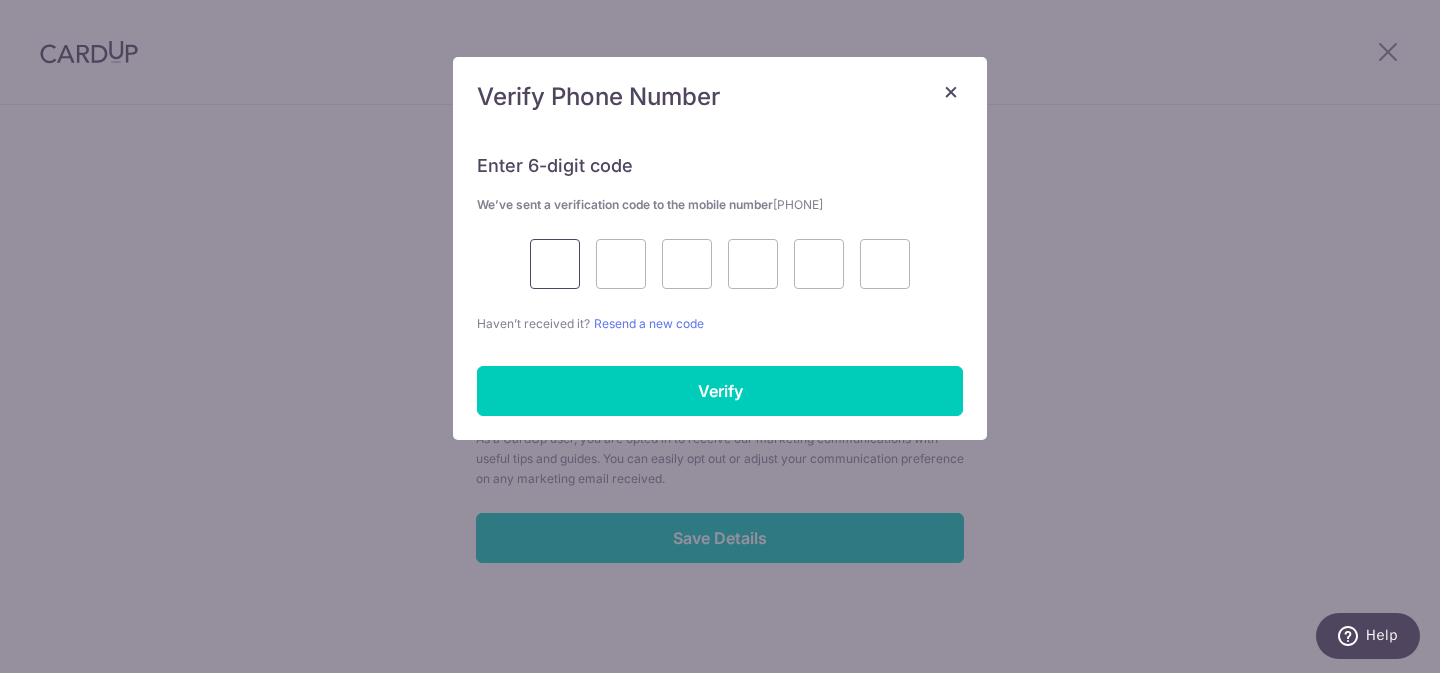 click at bounding box center [555, 264] 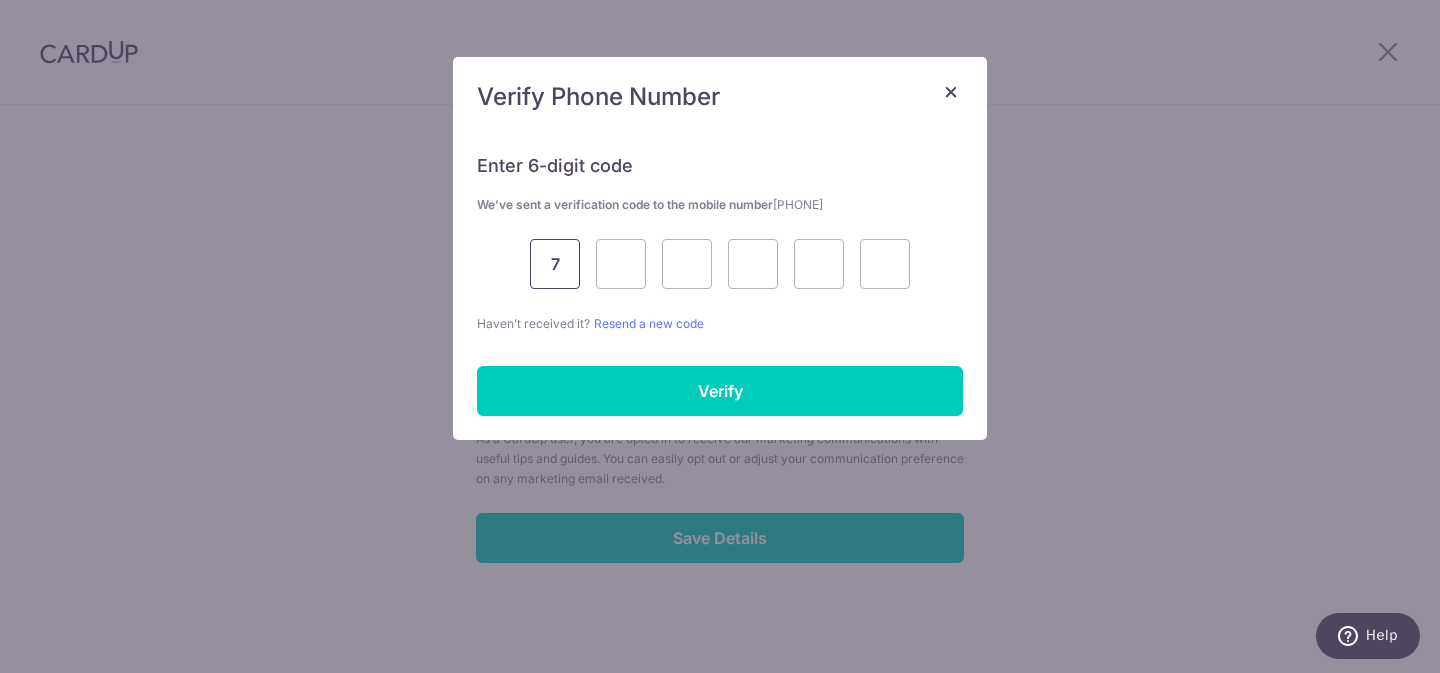 type on "7" 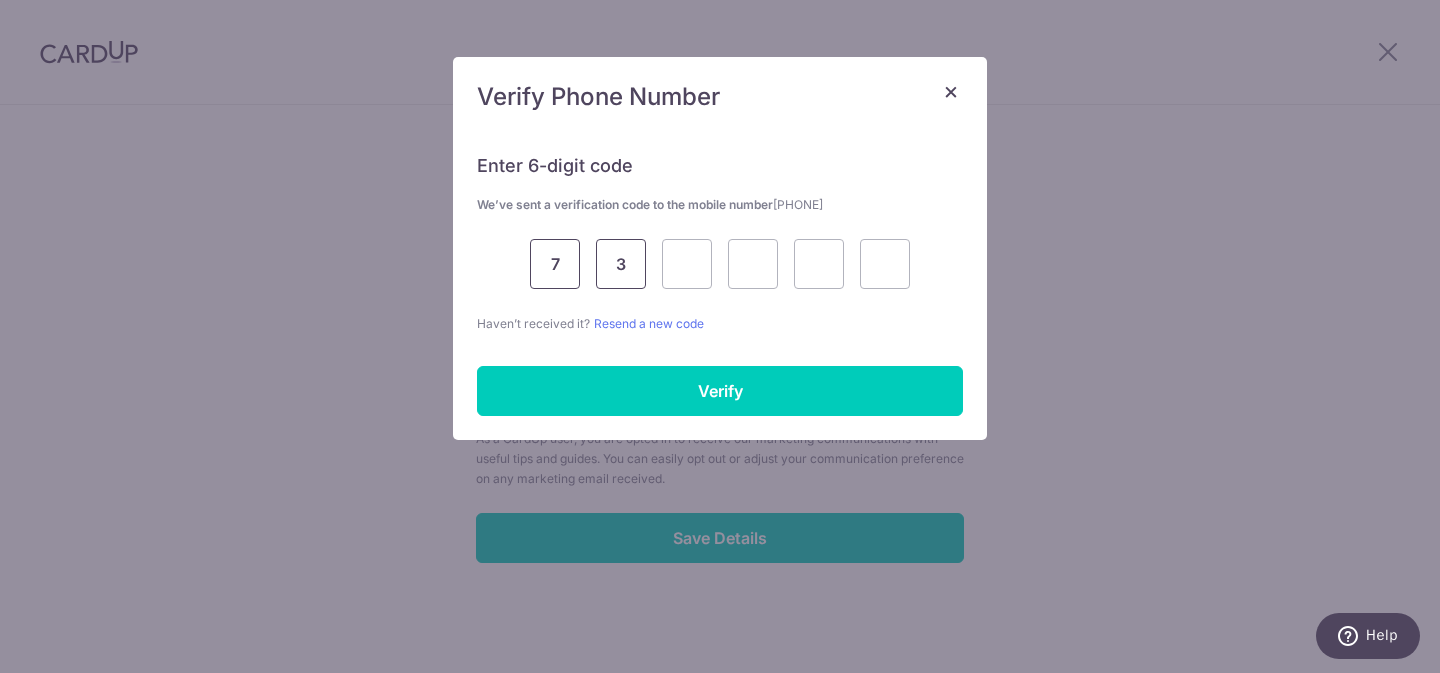 type on "3" 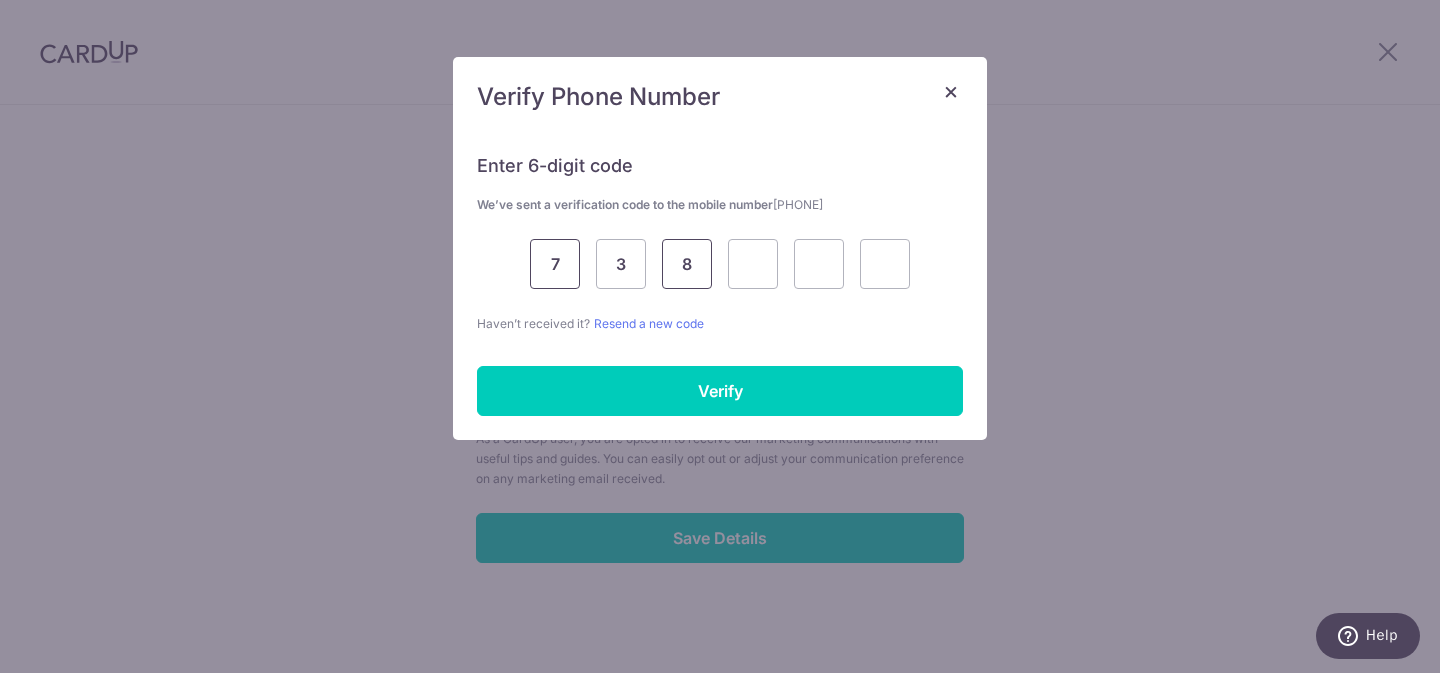 type on "8" 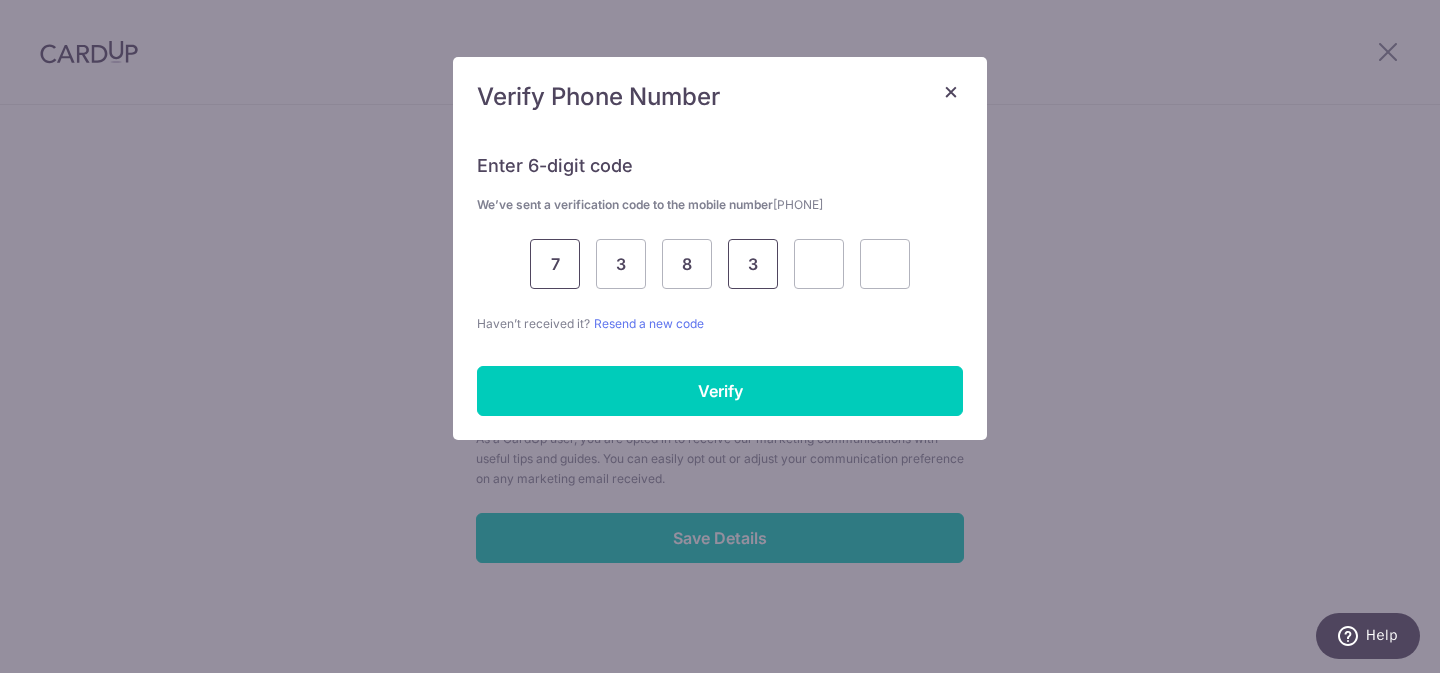 type on "3" 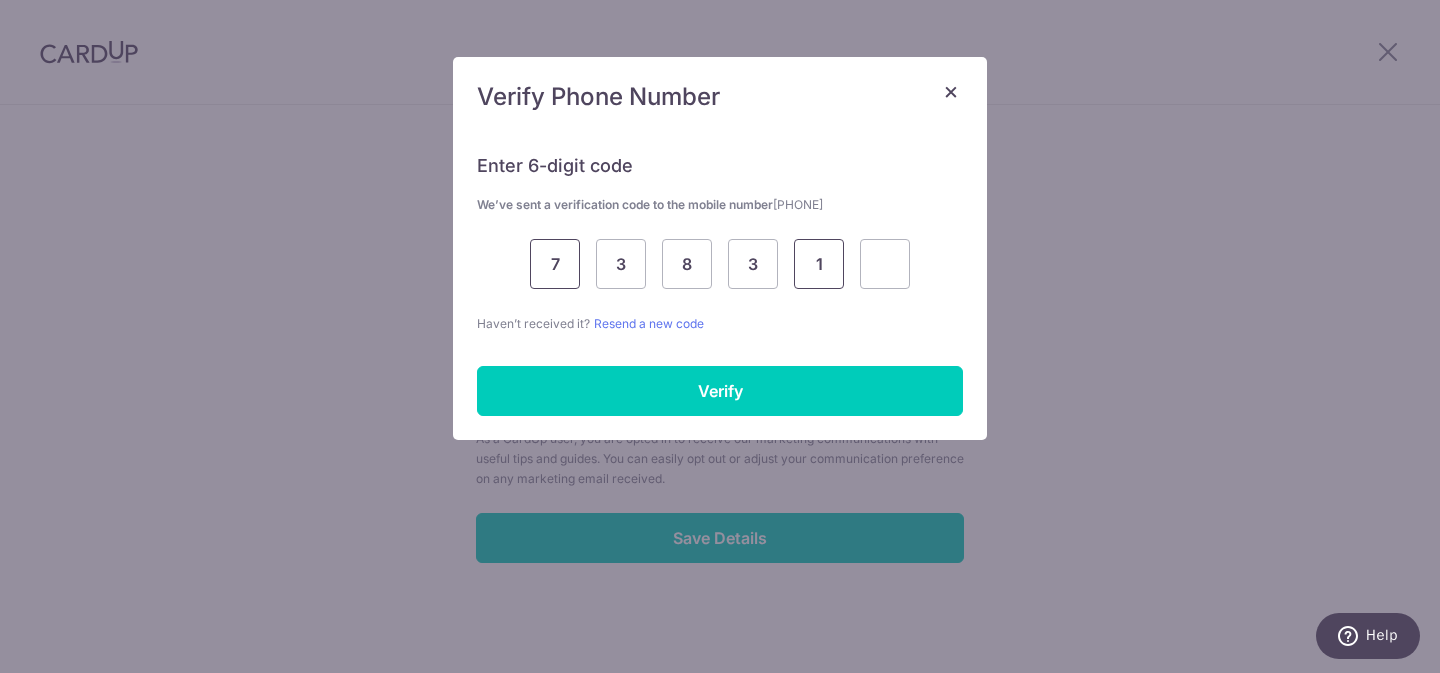 type on "1" 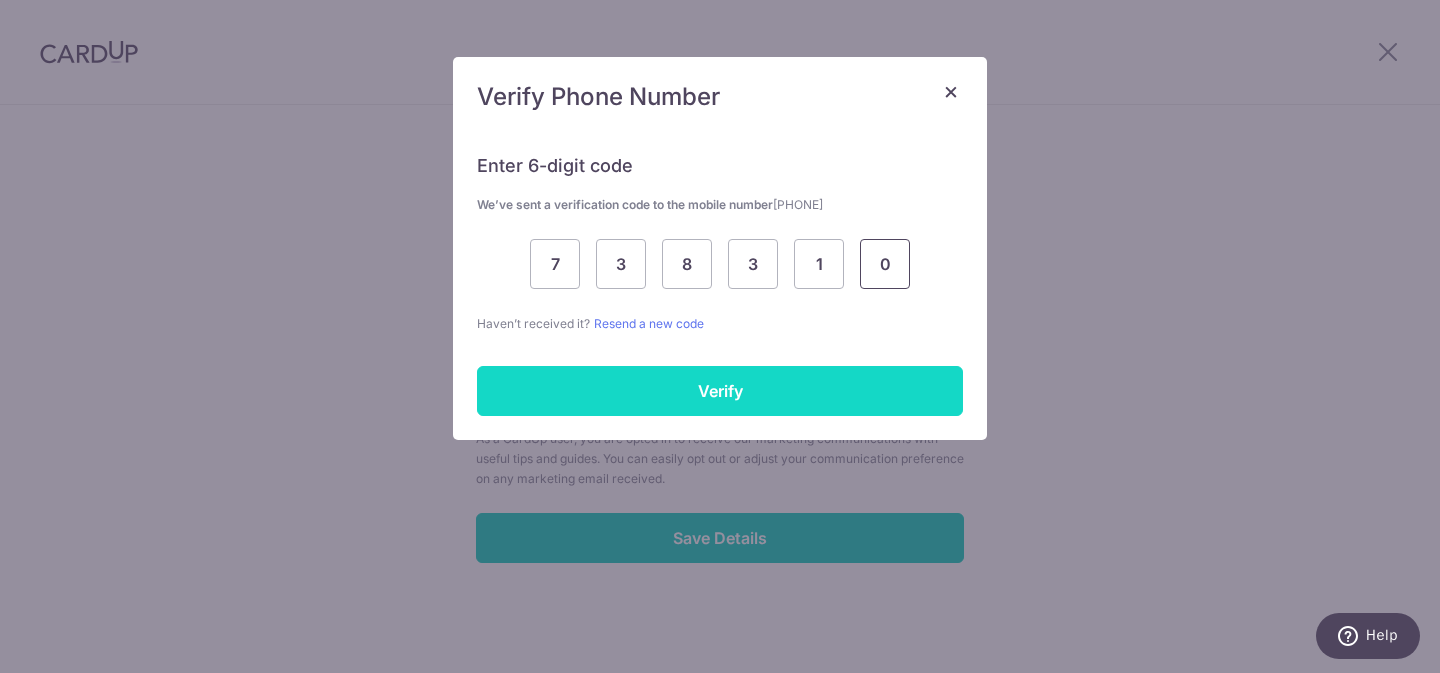 type on "0" 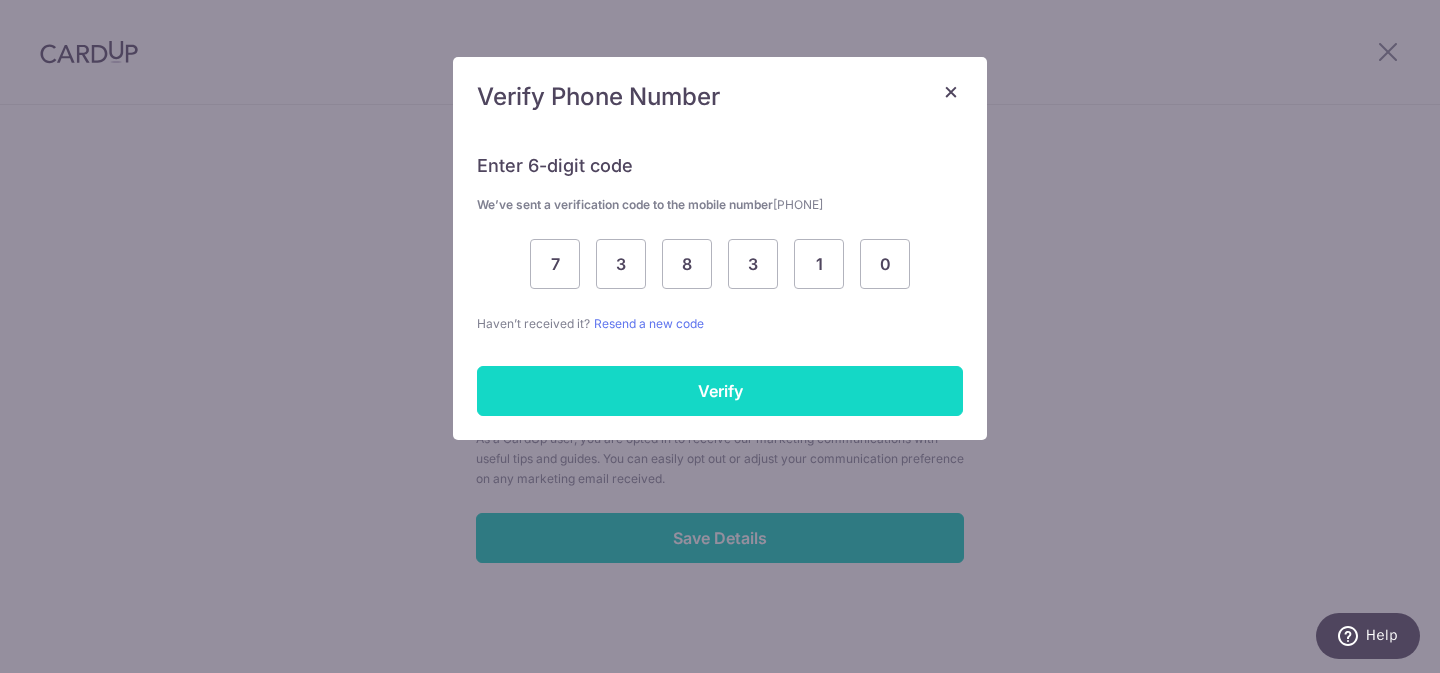 click on "Verify" at bounding box center (720, 391) 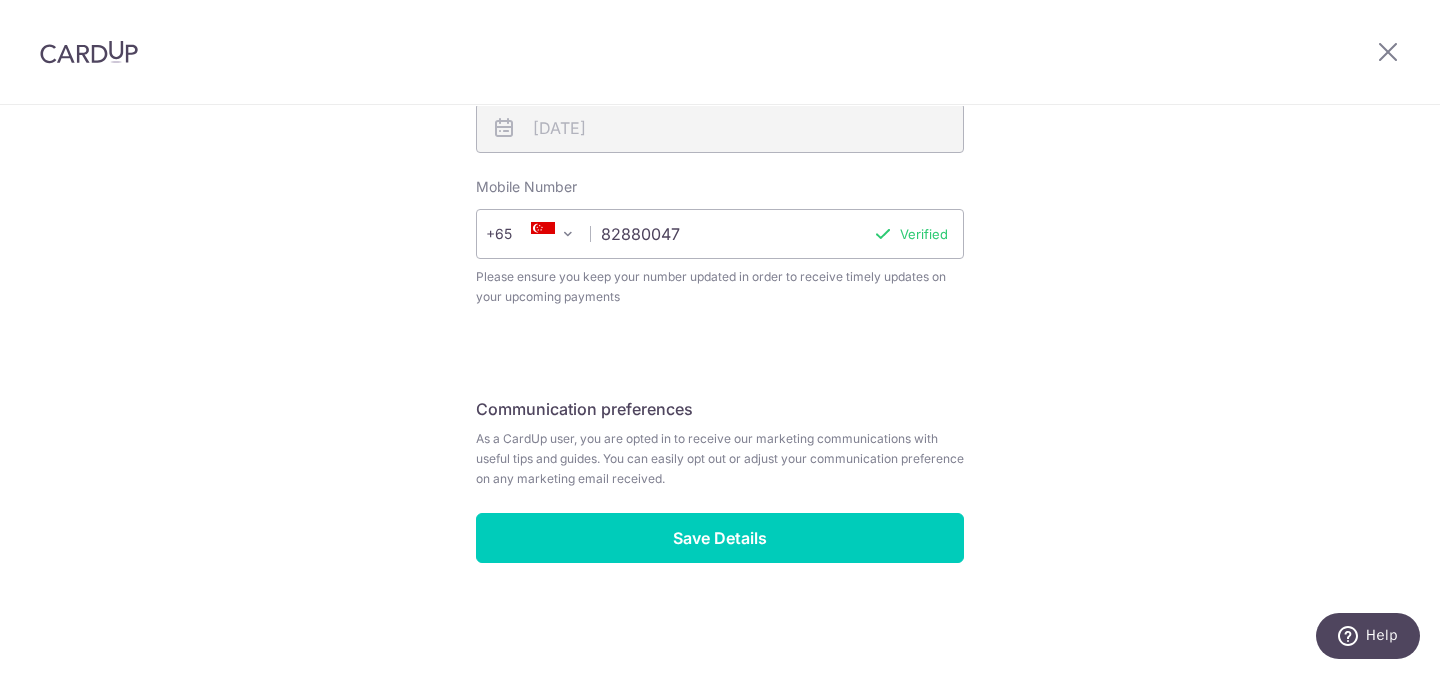 scroll, scrollTop: 808, scrollLeft: 0, axis: vertical 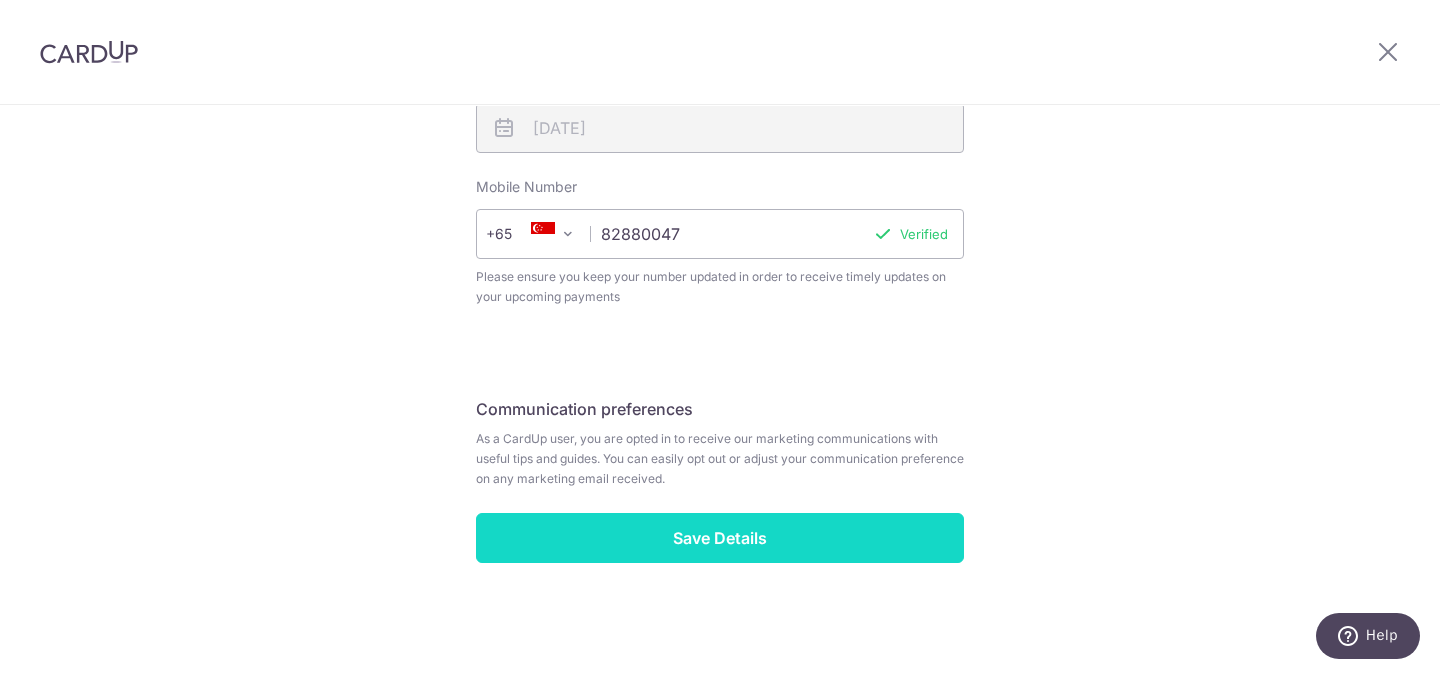 click on "Save Details" at bounding box center [720, 538] 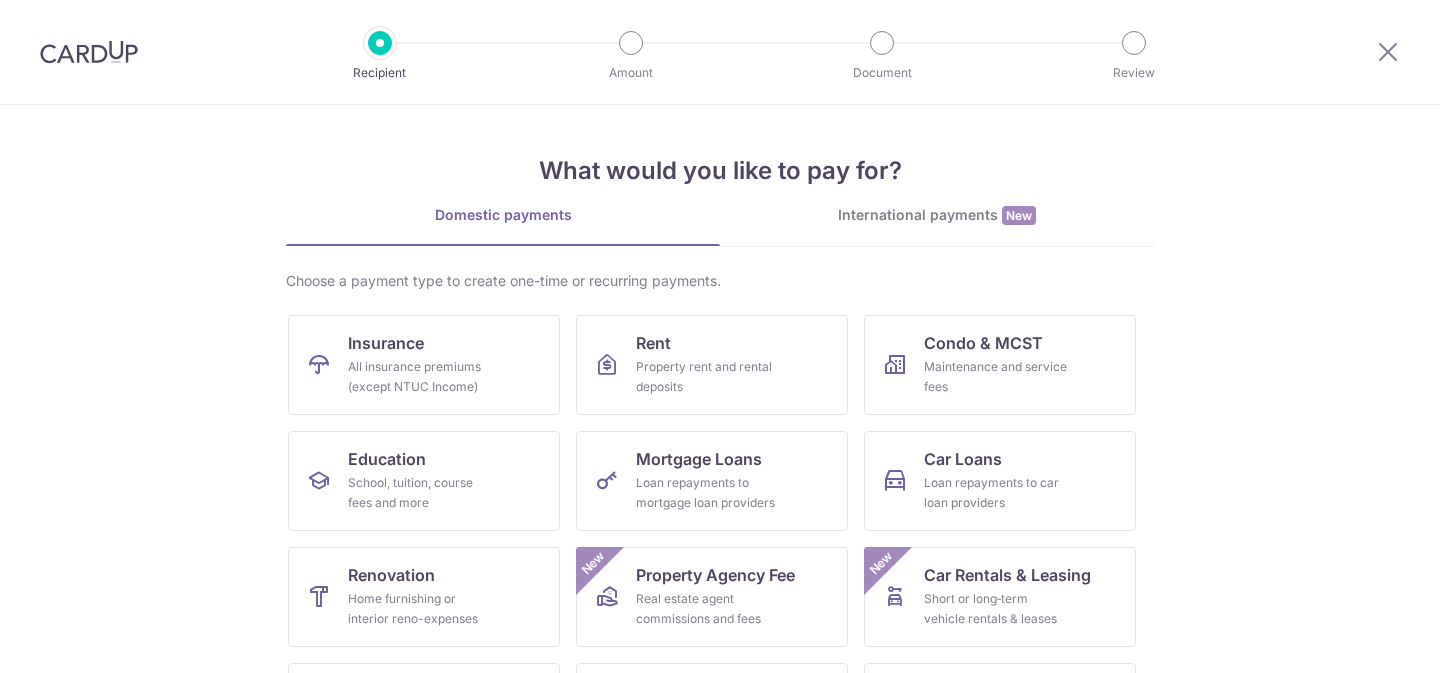 scroll, scrollTop: 0, scrollLeft: 0, axis: both 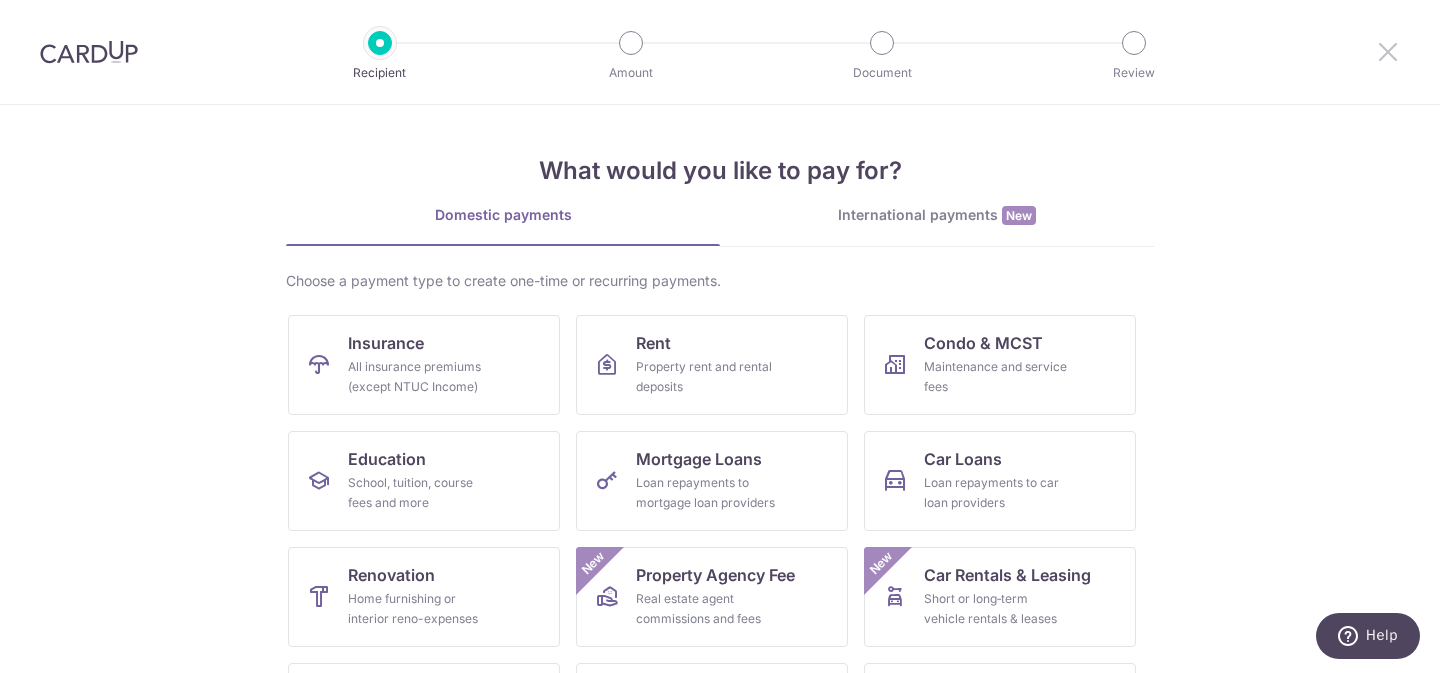 click at bounding box center [1388, 51] 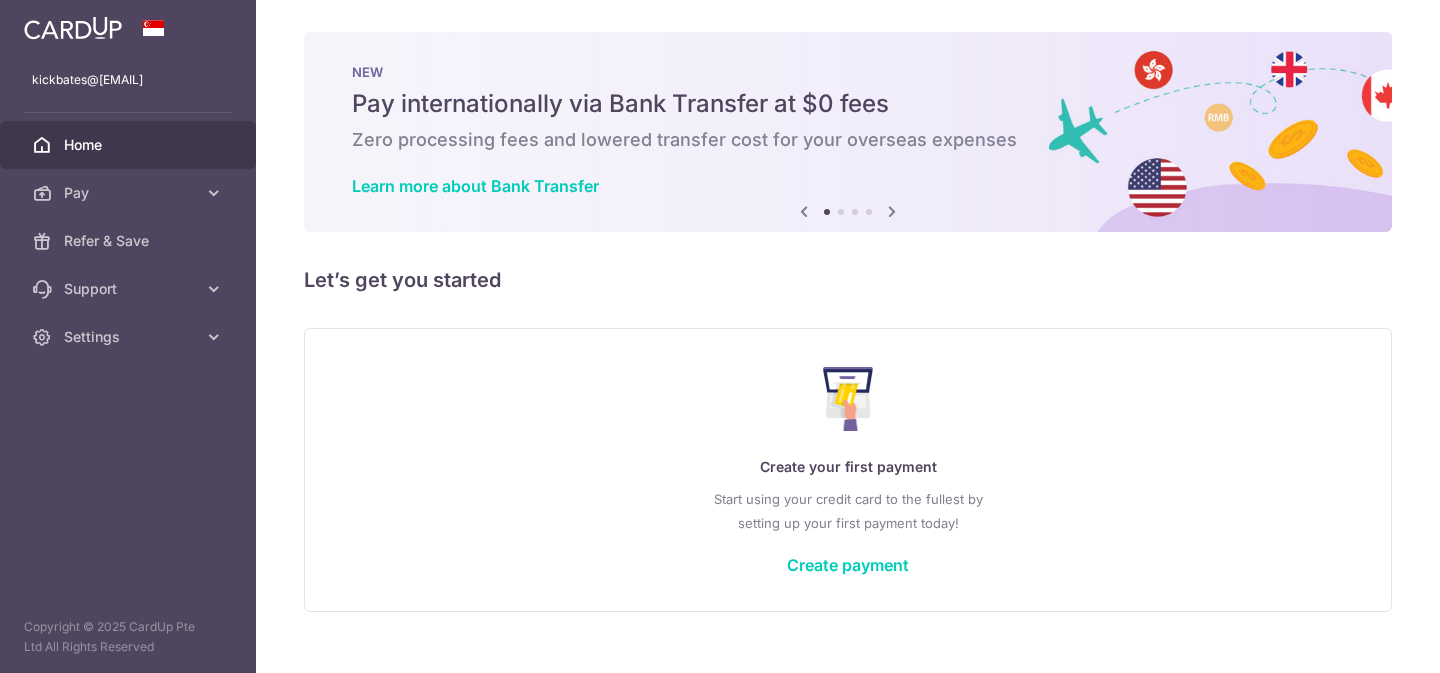 scroll, scrollTop: 0, scrollLeft: 0, axis: both 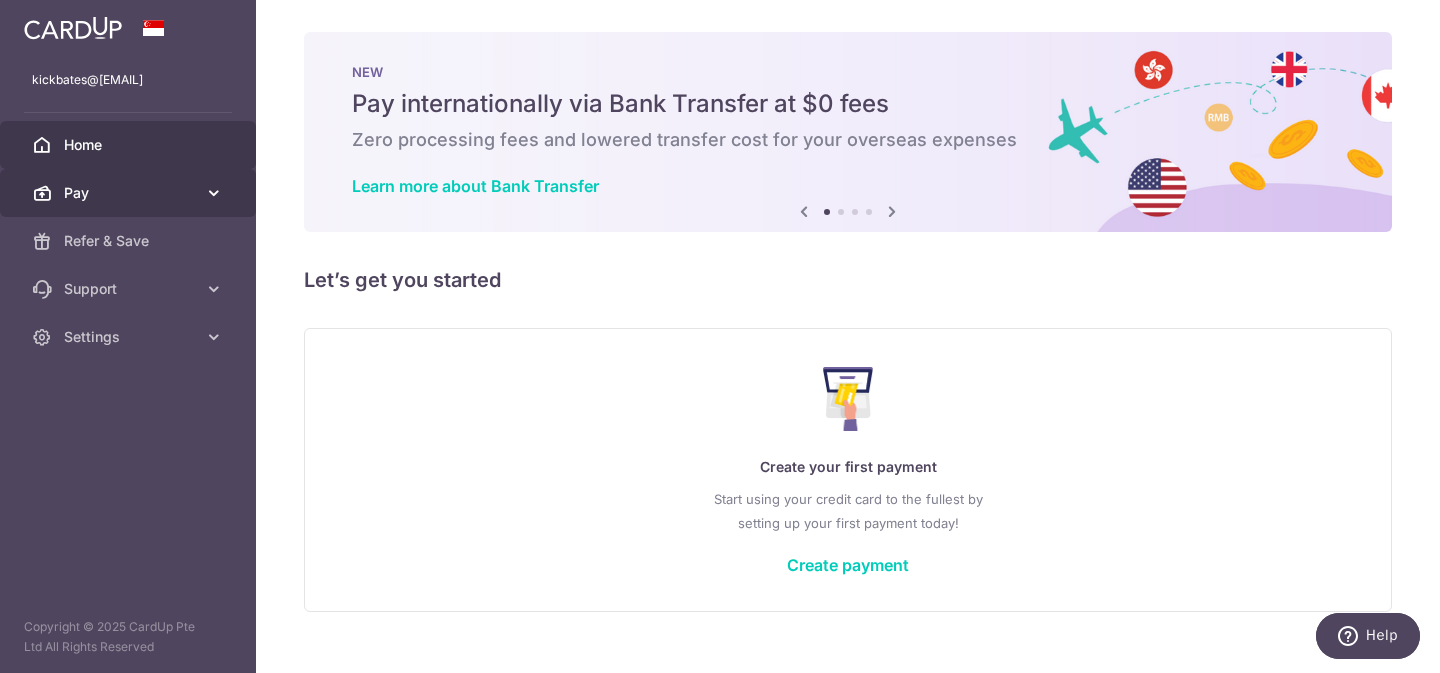 click on "Pay" at bounding box center [130, 193] 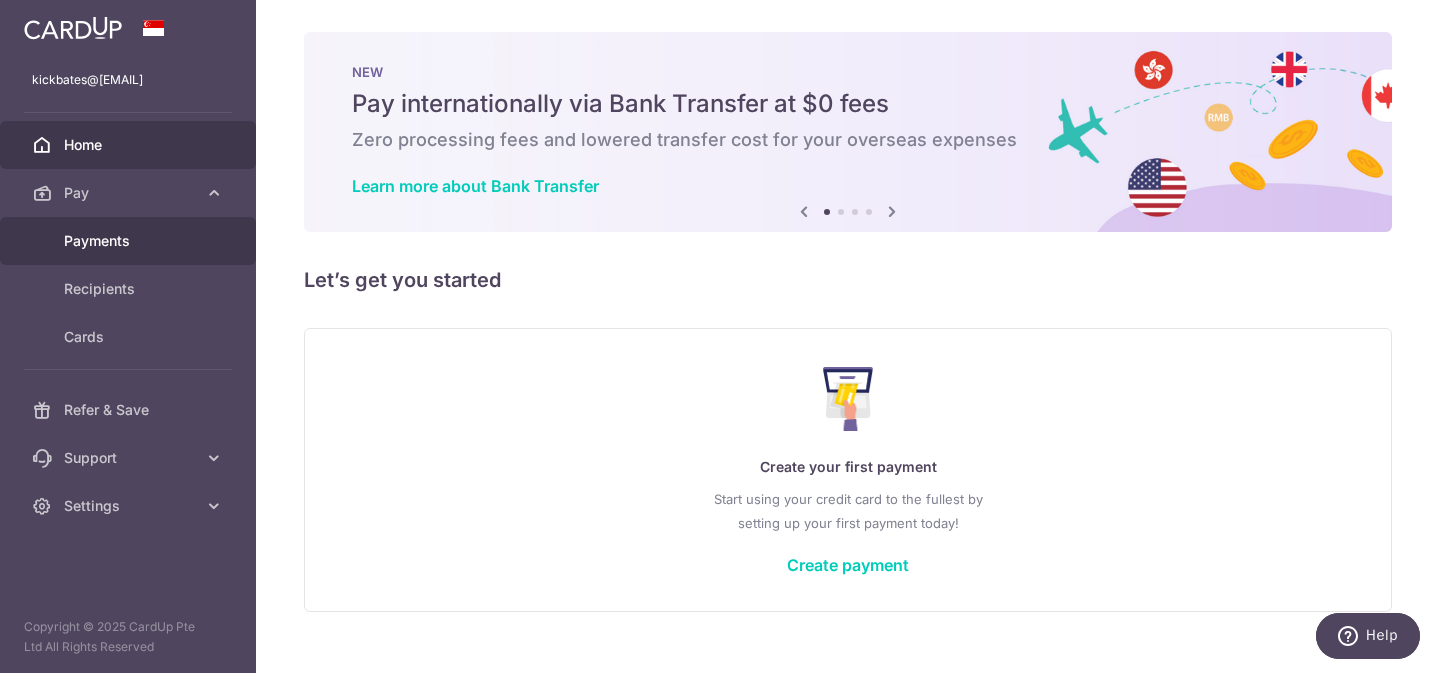 click on "Payments" at bounding box center [130, 241] 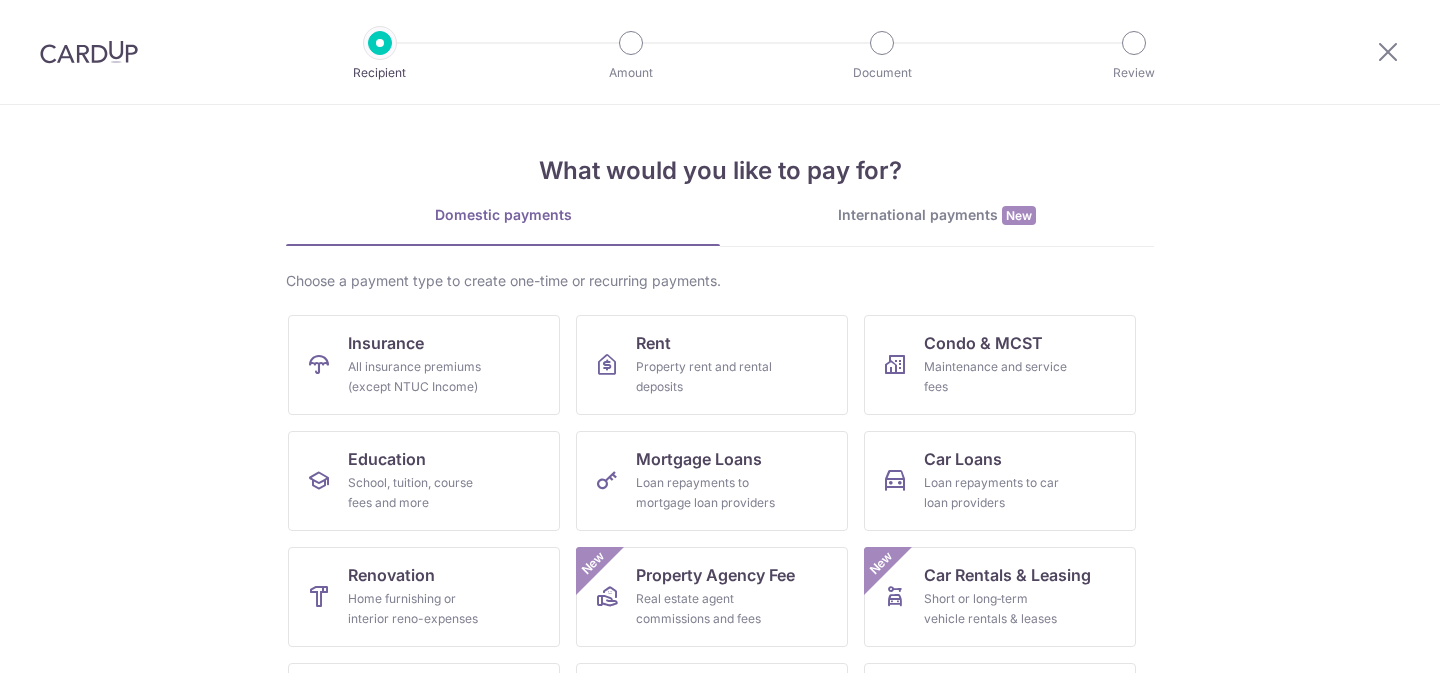 scroll, scrollTop: 0, scrollLeft: 0, axis: both 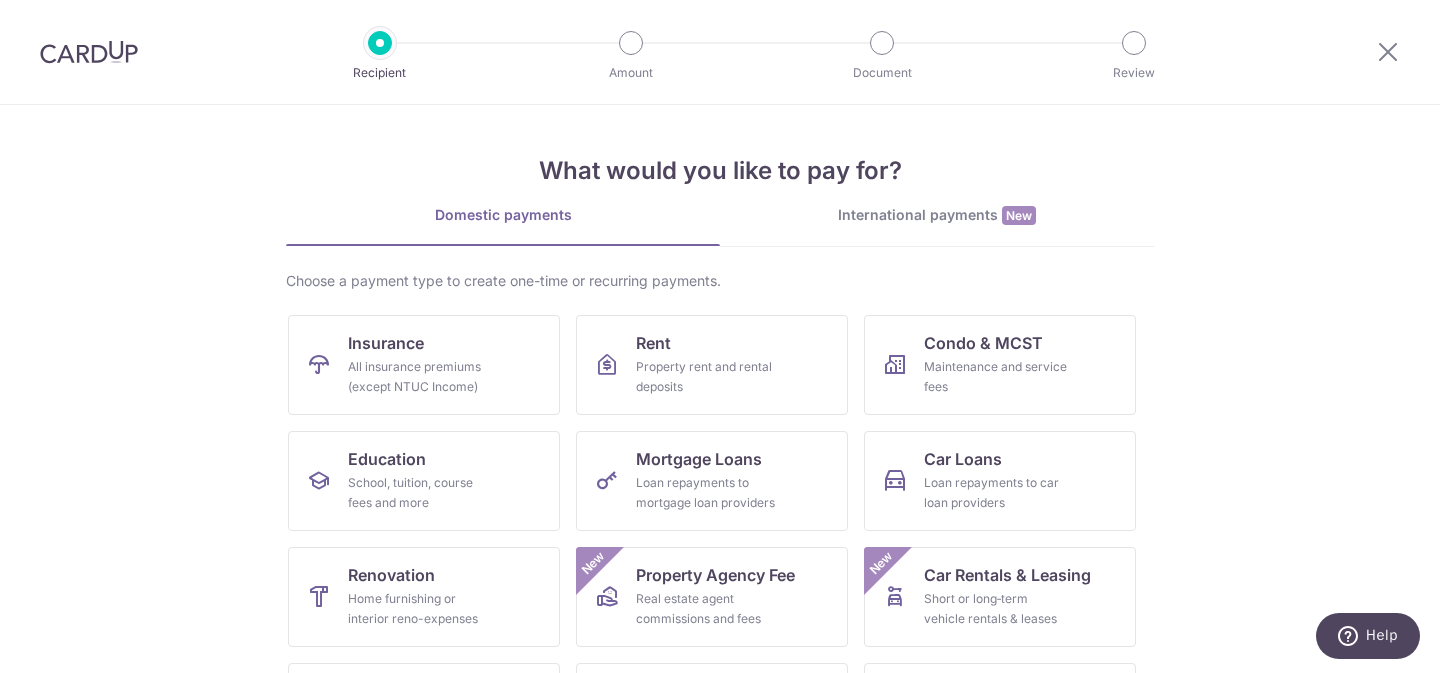 click on "International payments
New" at bounding box center [937, 215] 